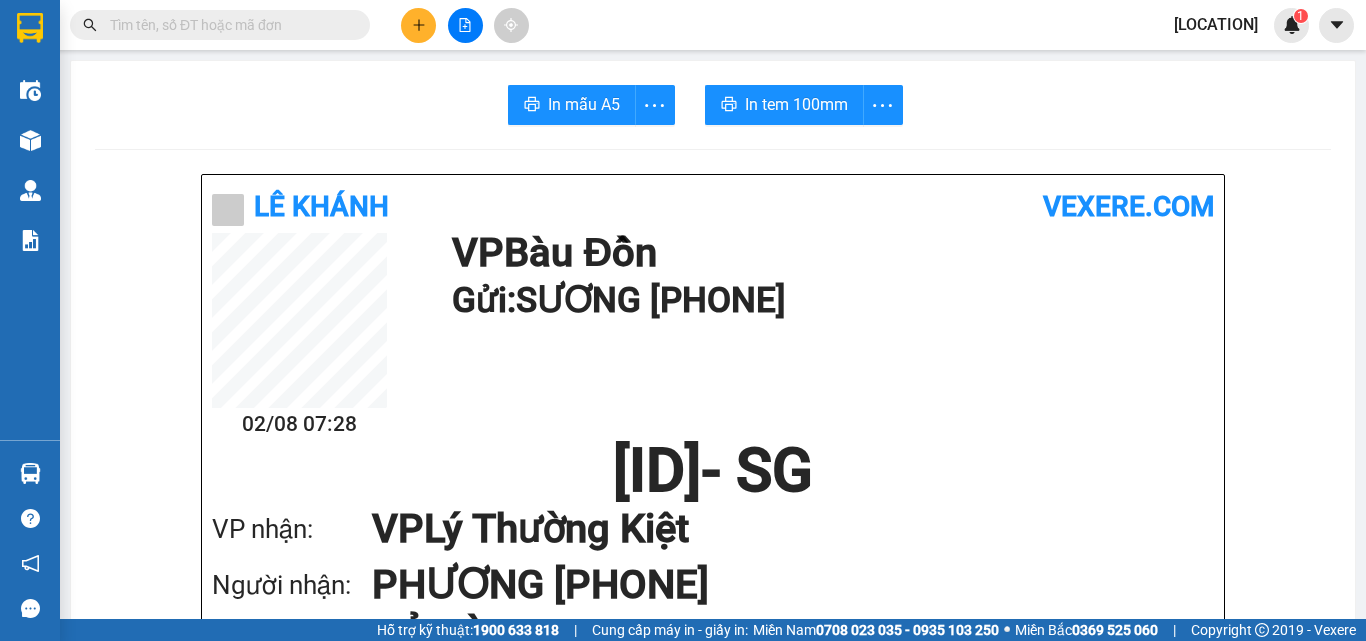 scroll, scrollTop: 0, scrollLeft: 0, axis: both 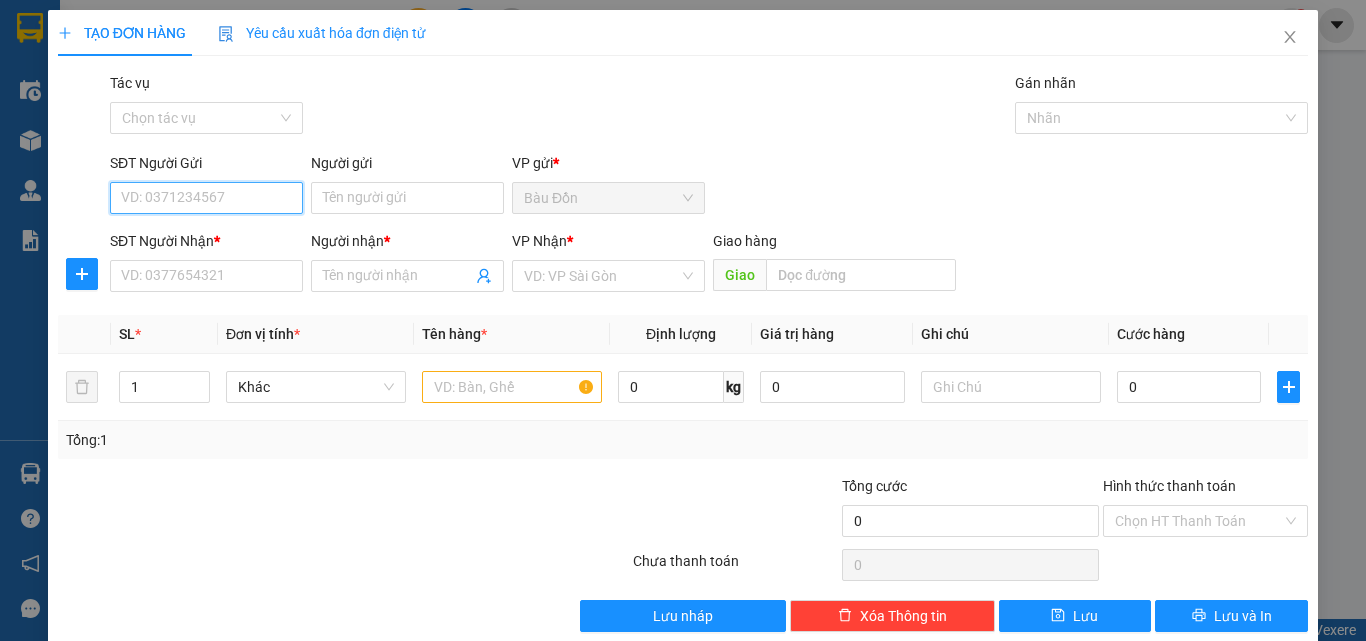 click on "SĐT Người Gửi" at bounding box center [206, 198] 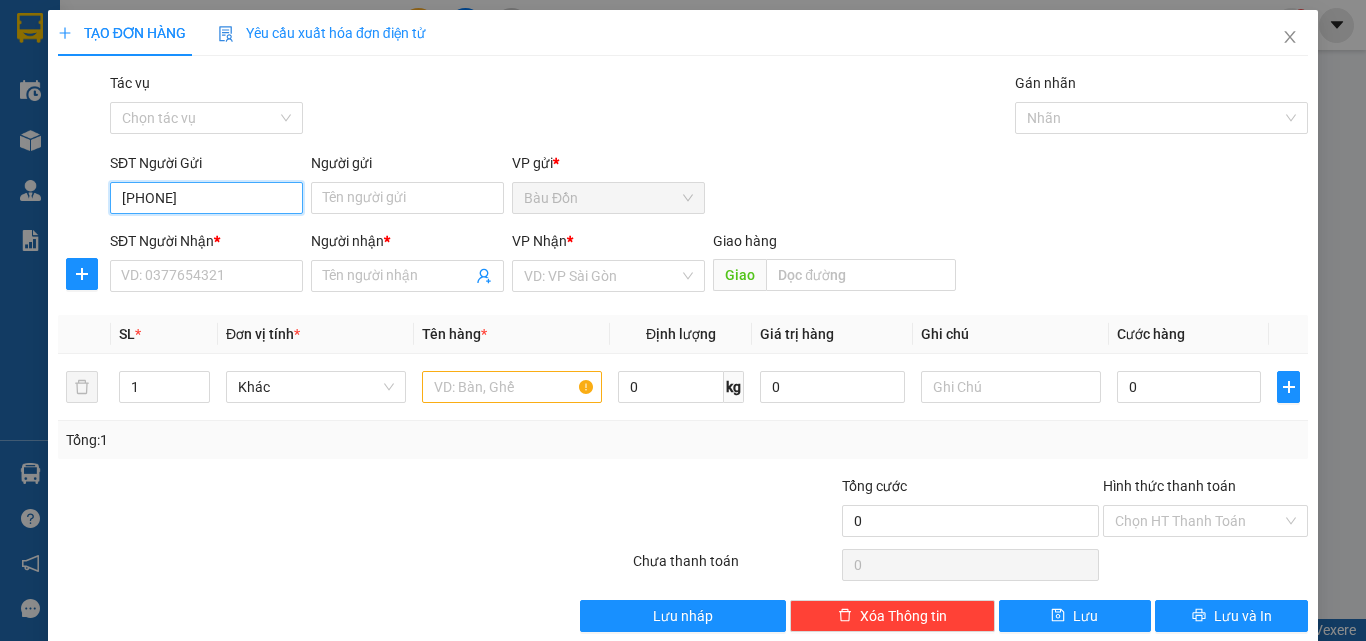 drag, startPoint x: 238, startPoint y: 194, endPoint x: 107, endPoint y: 195, distance: 131.00381 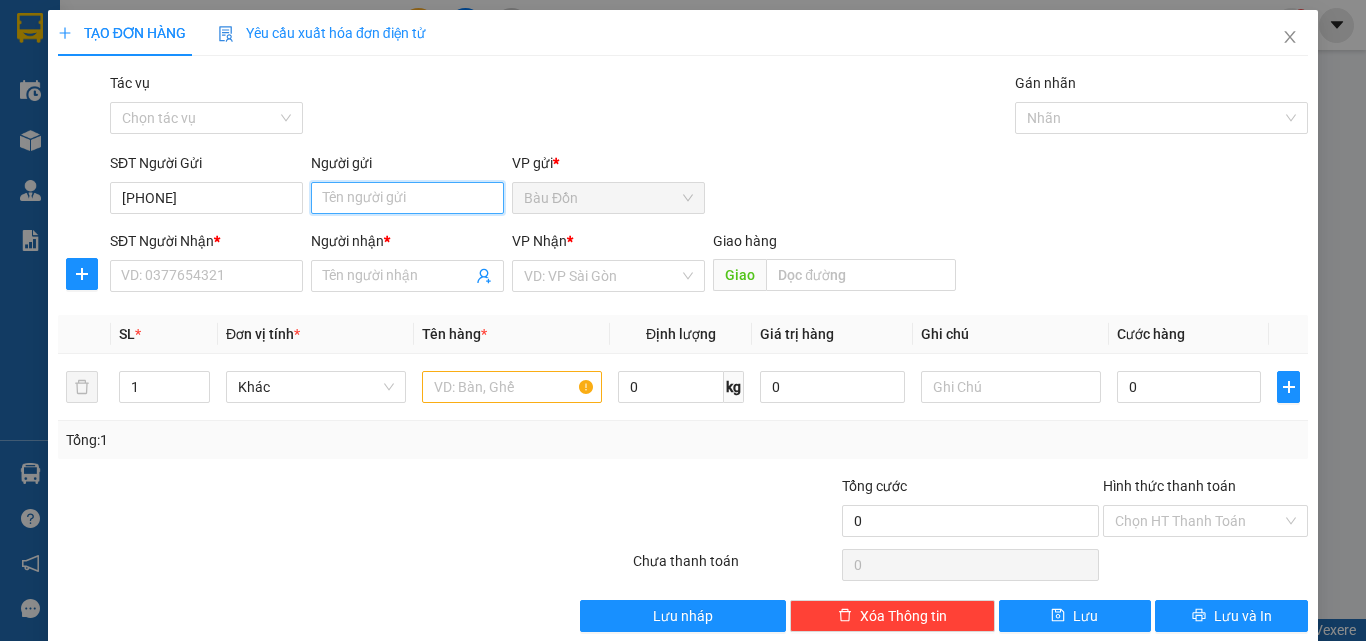 drag, startPoint x: 142, startPoint y: 202, endPoint x: 463, endPoint y: 200, distance: 321.00623 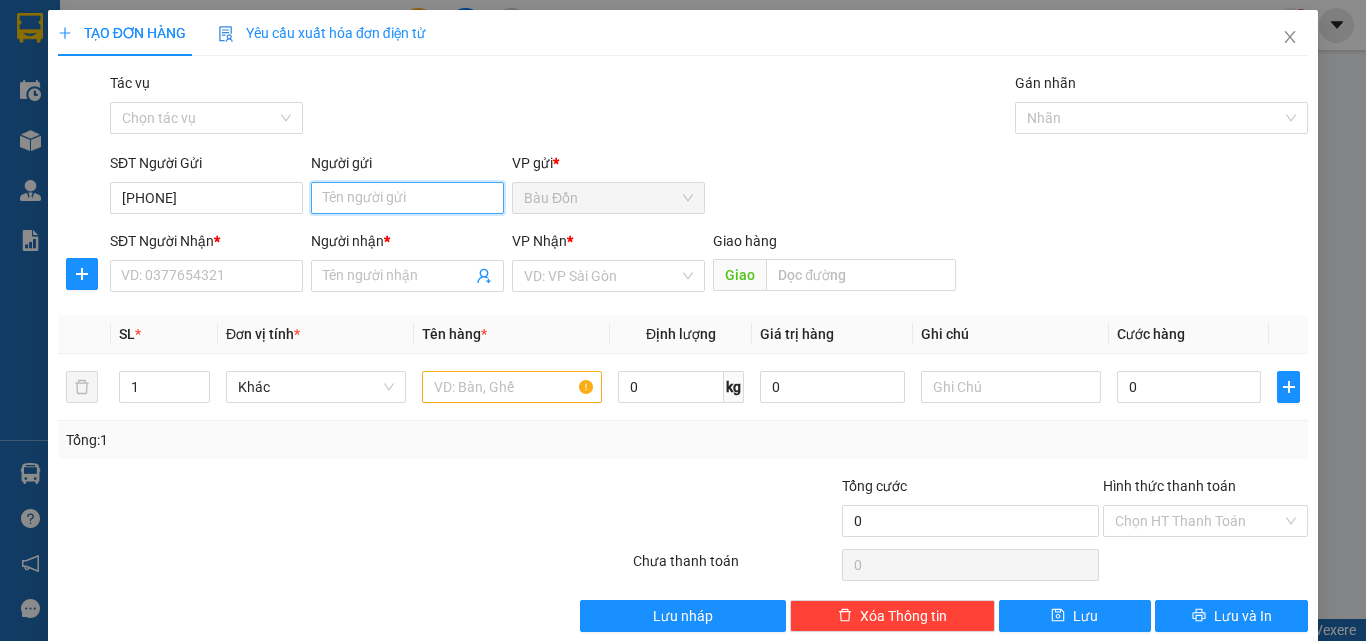 click on "Người gửi" at bounding box center (407, 198) 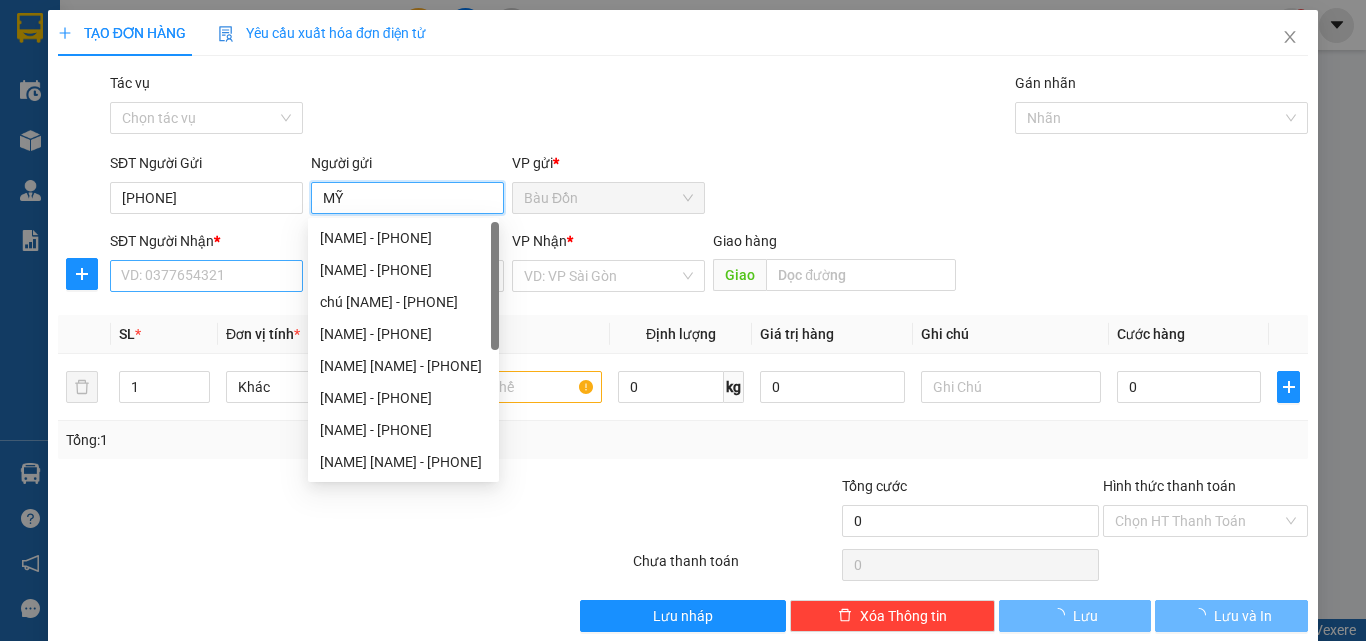 type on "MỸ" 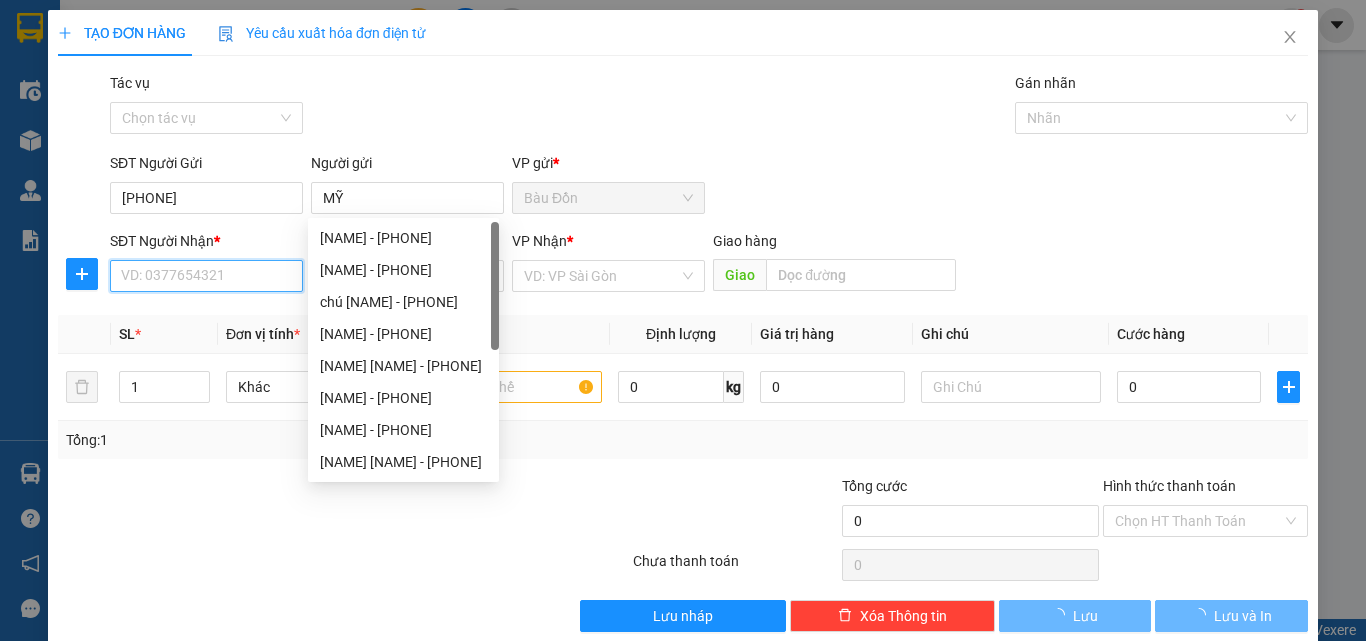 click on "SĐT Người Nhận  *" at bounding box center (206, 276) 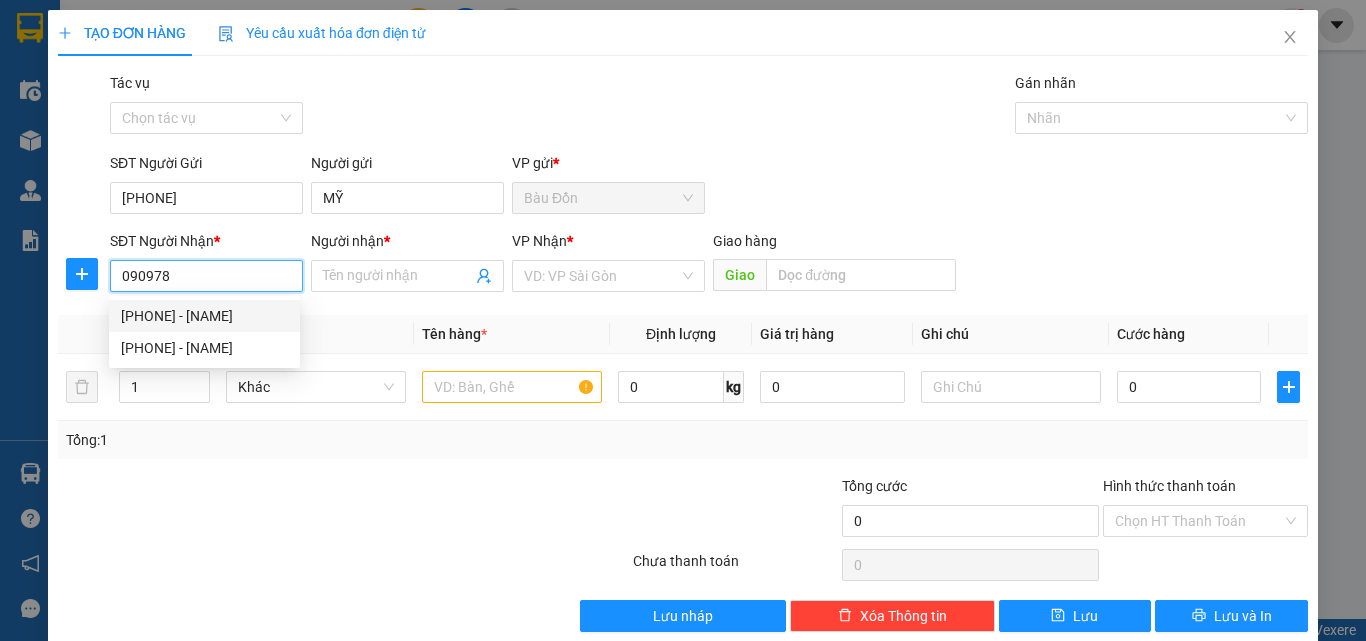 click on "[PHONE] - [NAME]" at bounding box center (204, 316) 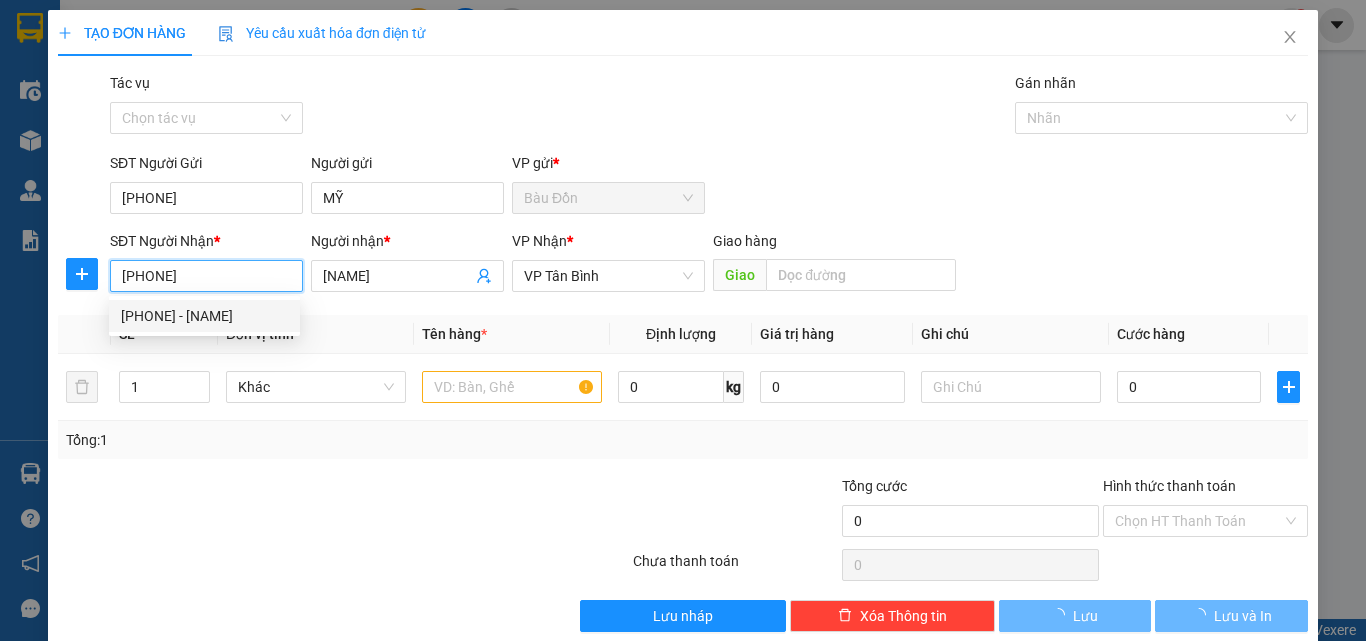 type on "140.000" 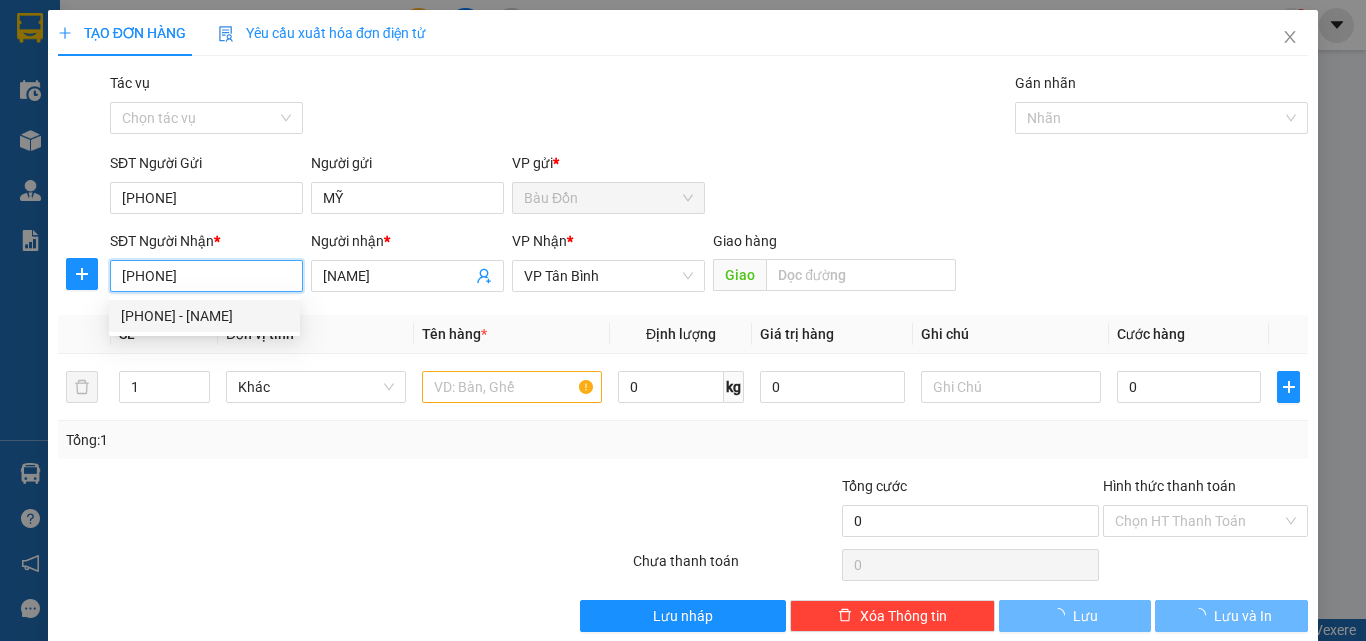 type on "140.000" 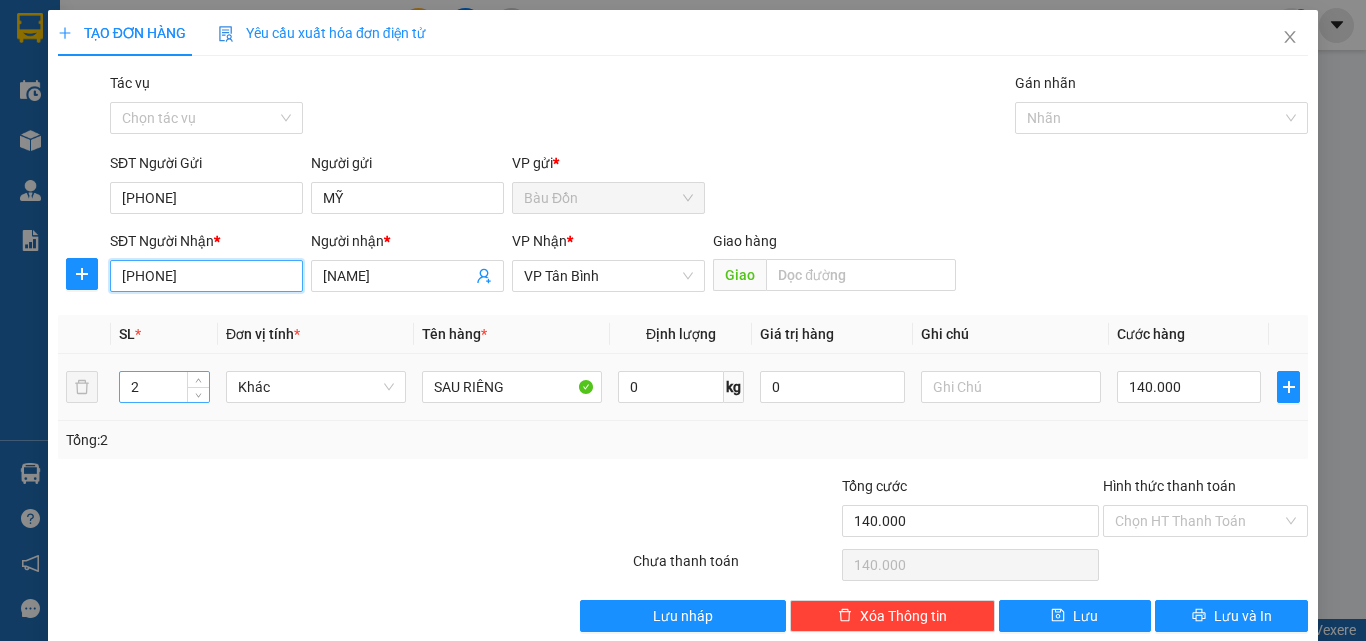 type on "[PHONE]" 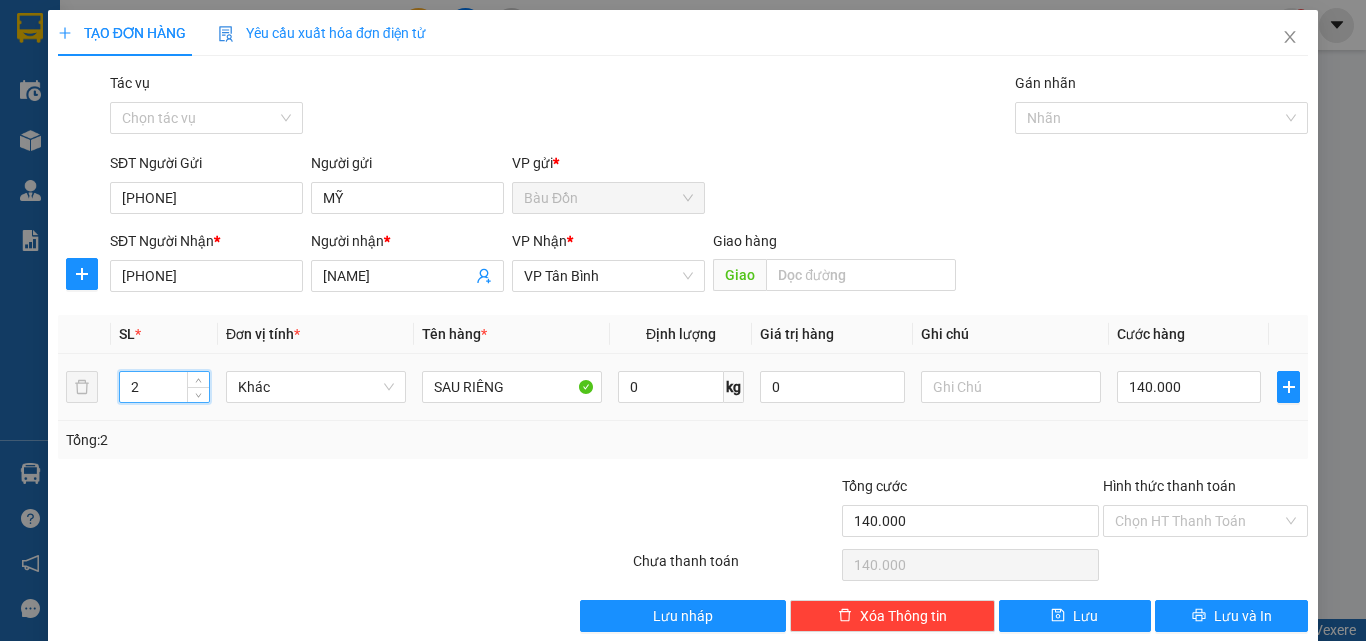drag, startPoint x: 157, startPoint y: 400, endPoint x: 60, endPoint y: 432, distance: 102.14206 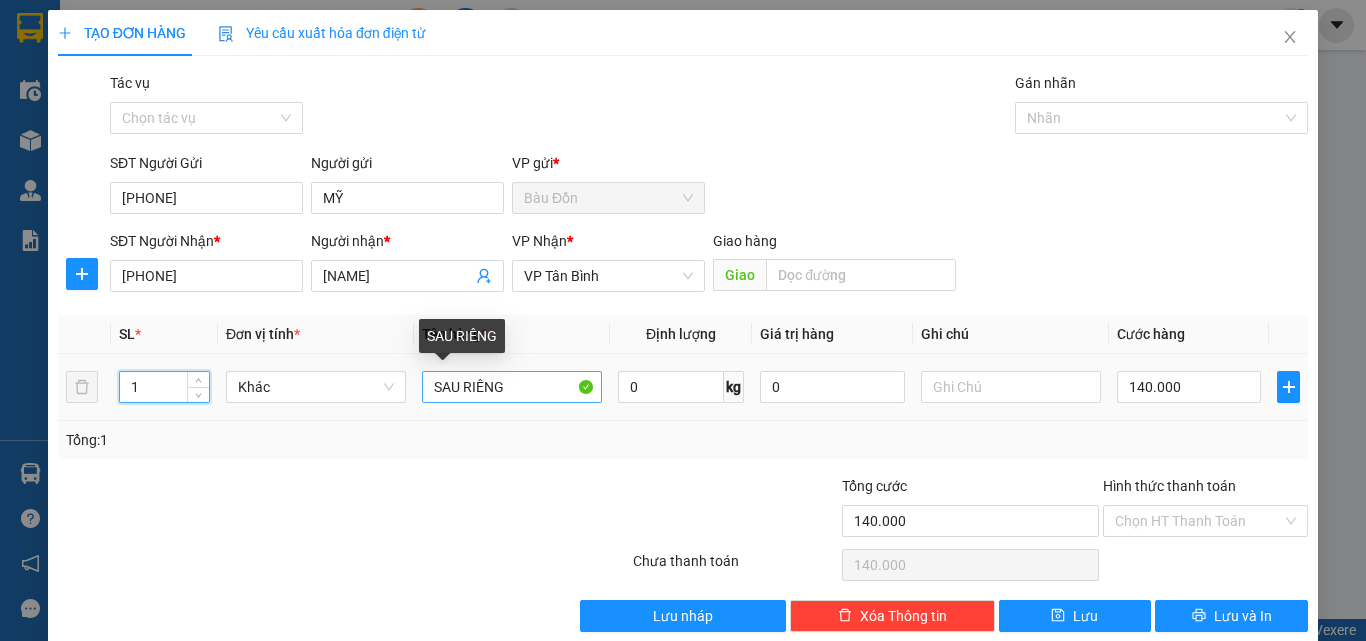 type on "1" 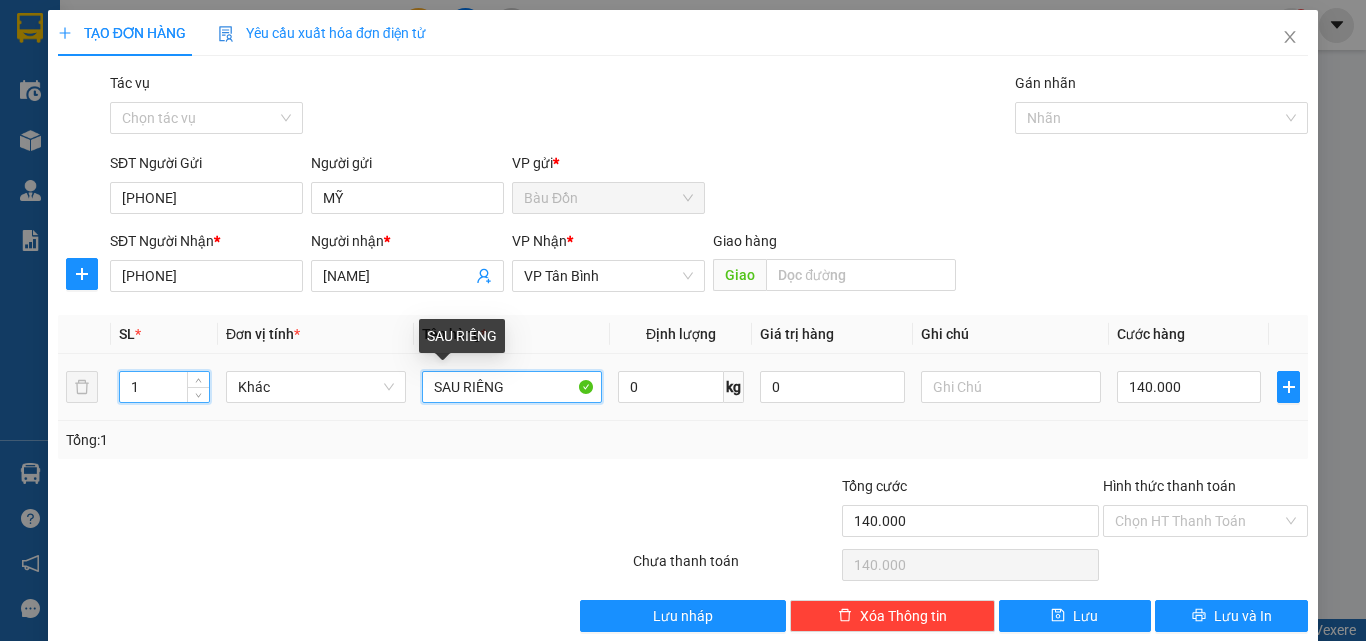 click on "SAU RIÊNG" at bounding box center (512, 387) 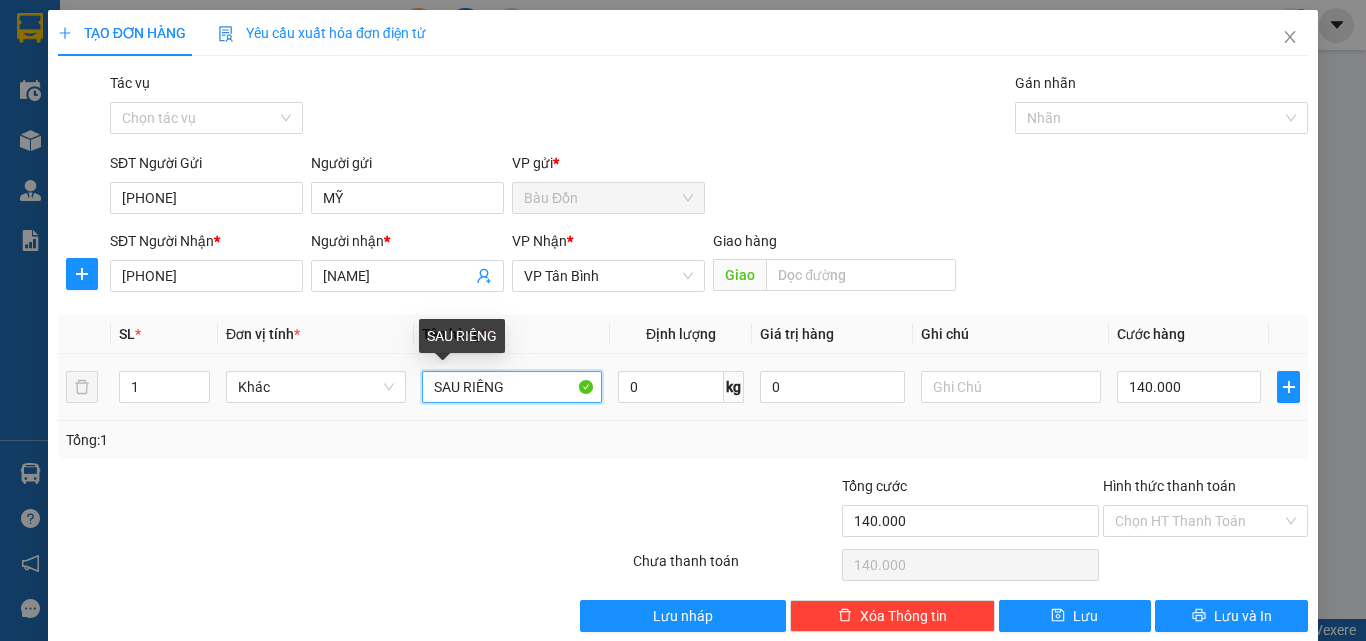 drag, startPoint x: 511, startPoint y: 385, endPoint x: 409, endPoint y: 392, distance: 102.239914 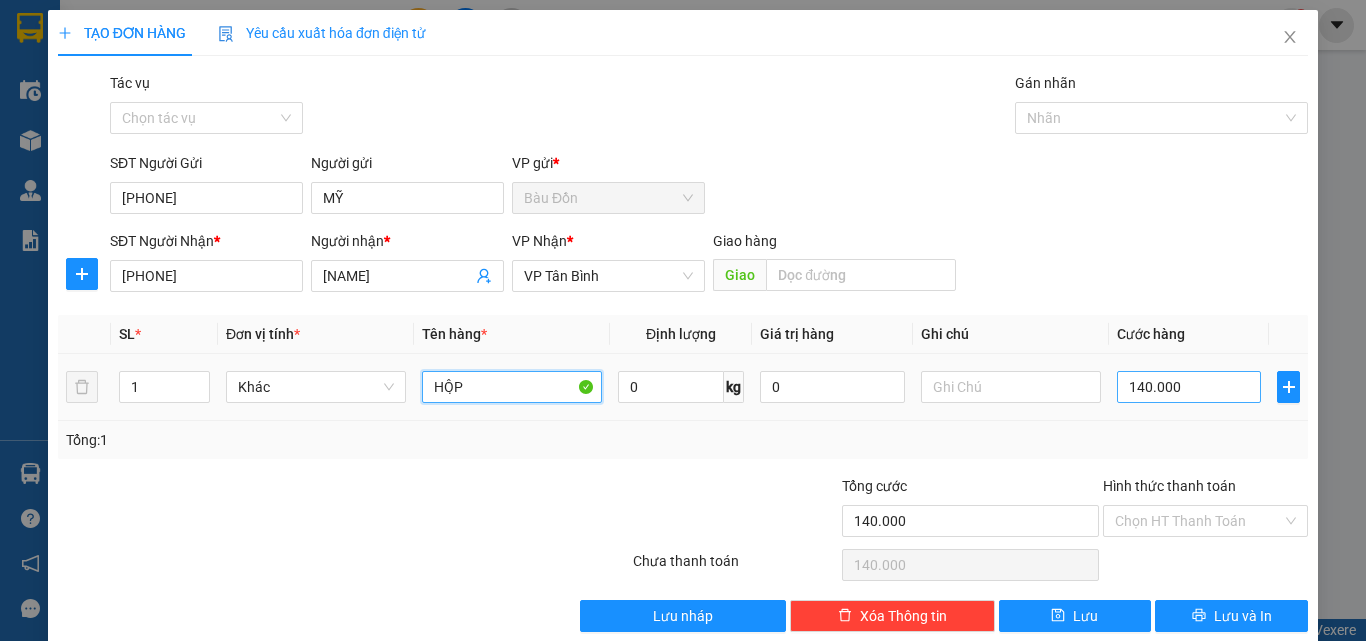 type on "HỘP" 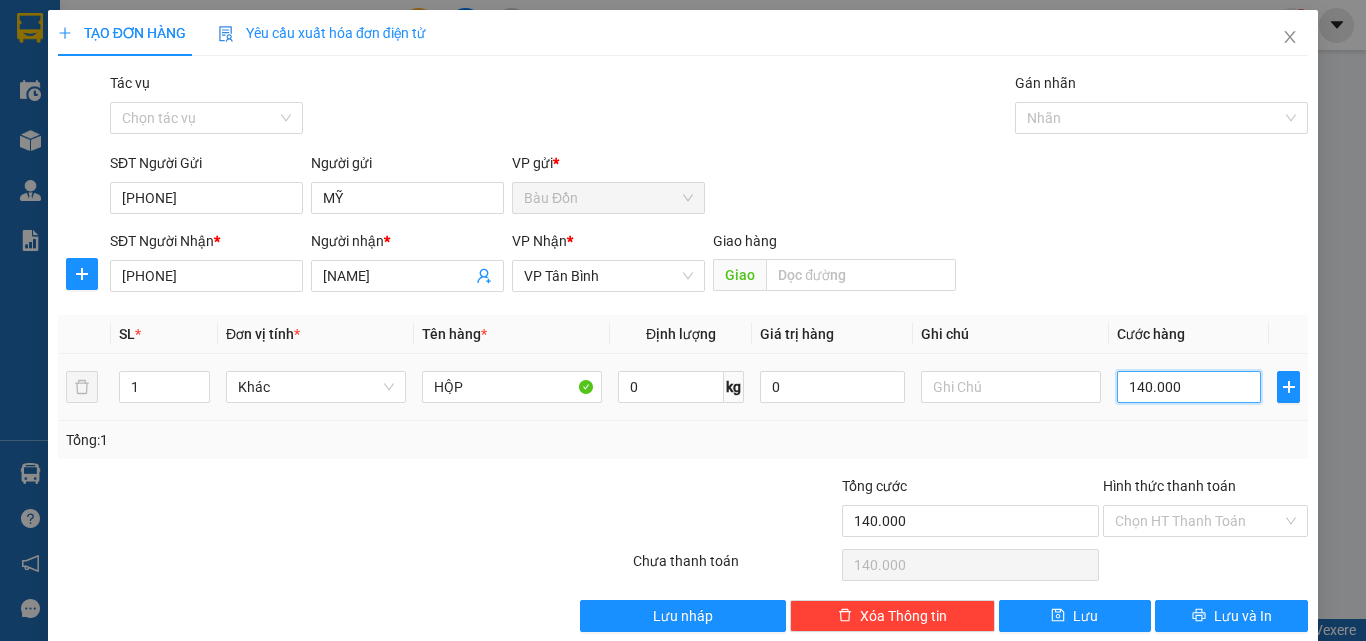 click on "140.000" at bounding box center (1189, 387) 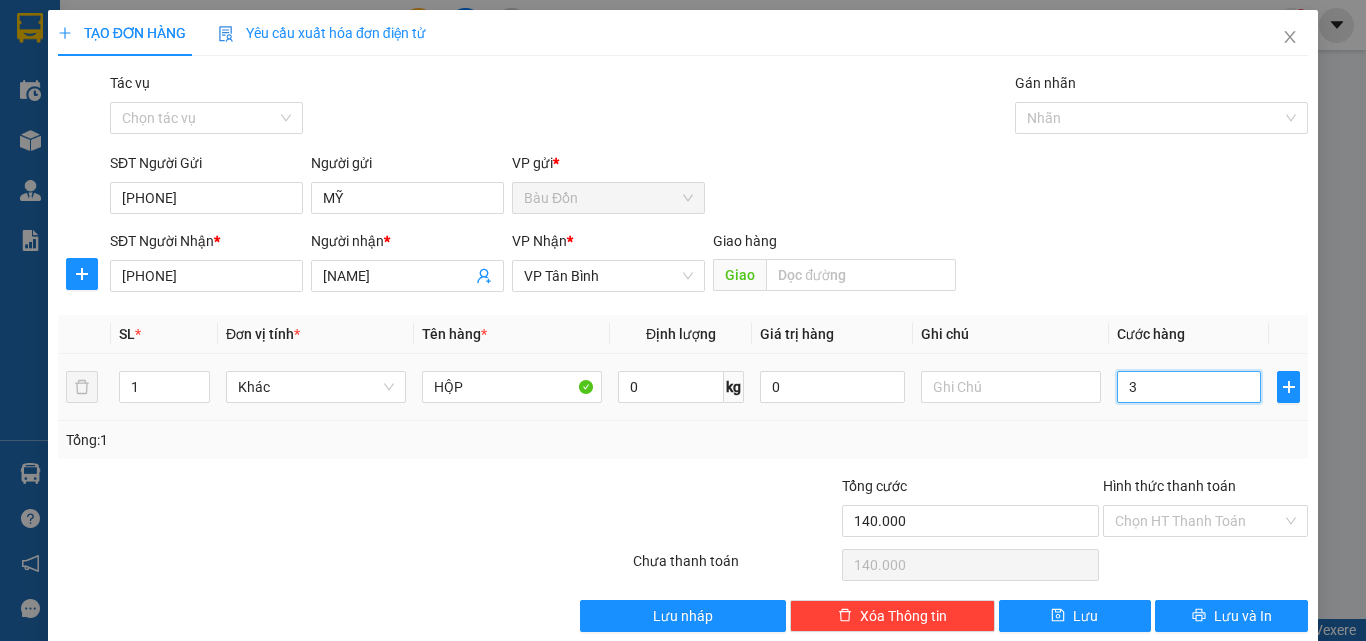 type on "3" 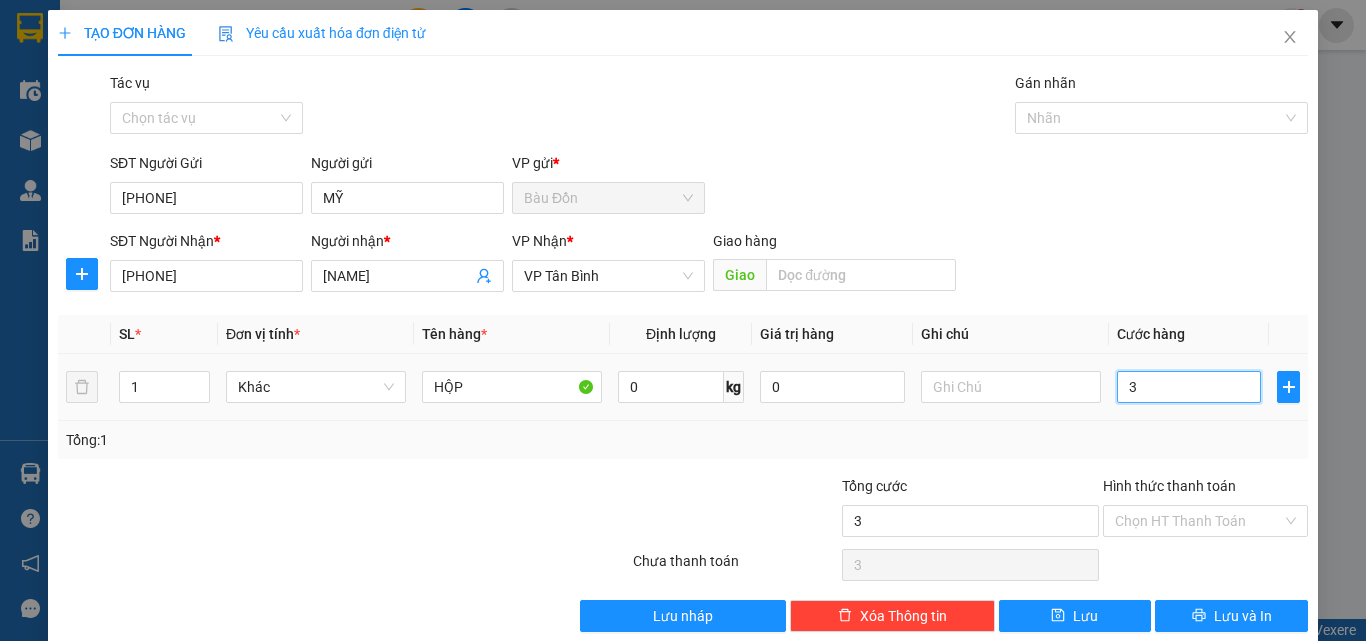 type on "30" 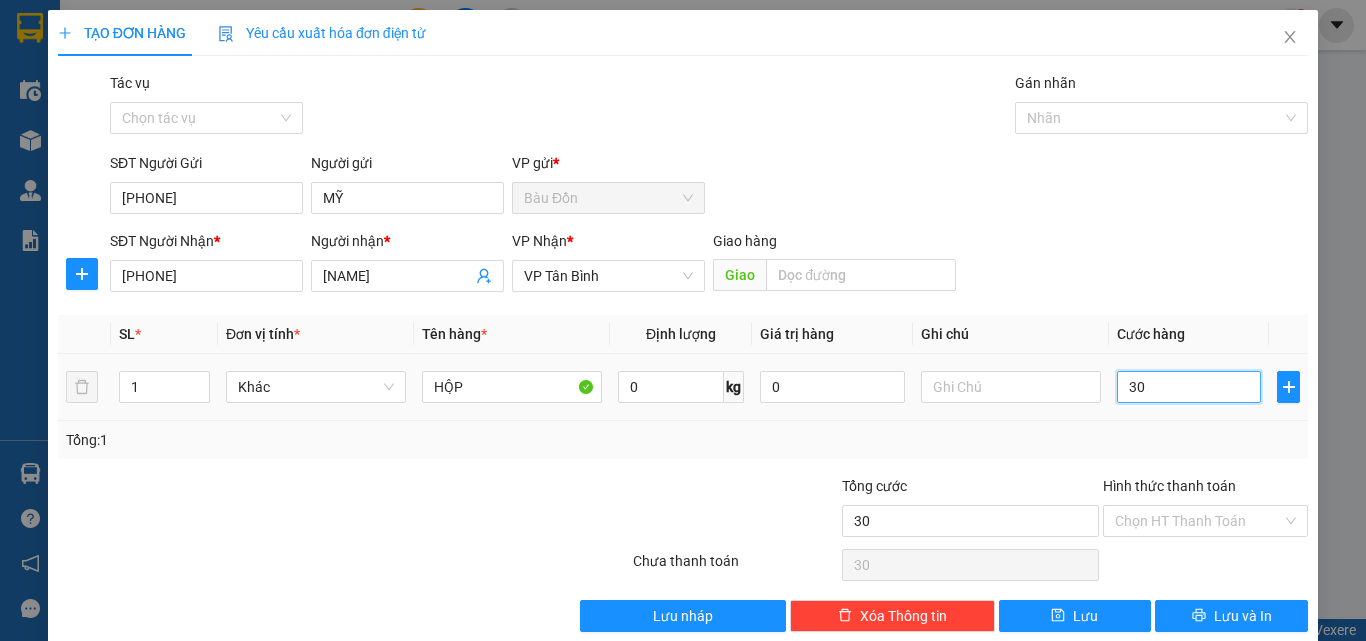 type on "300" 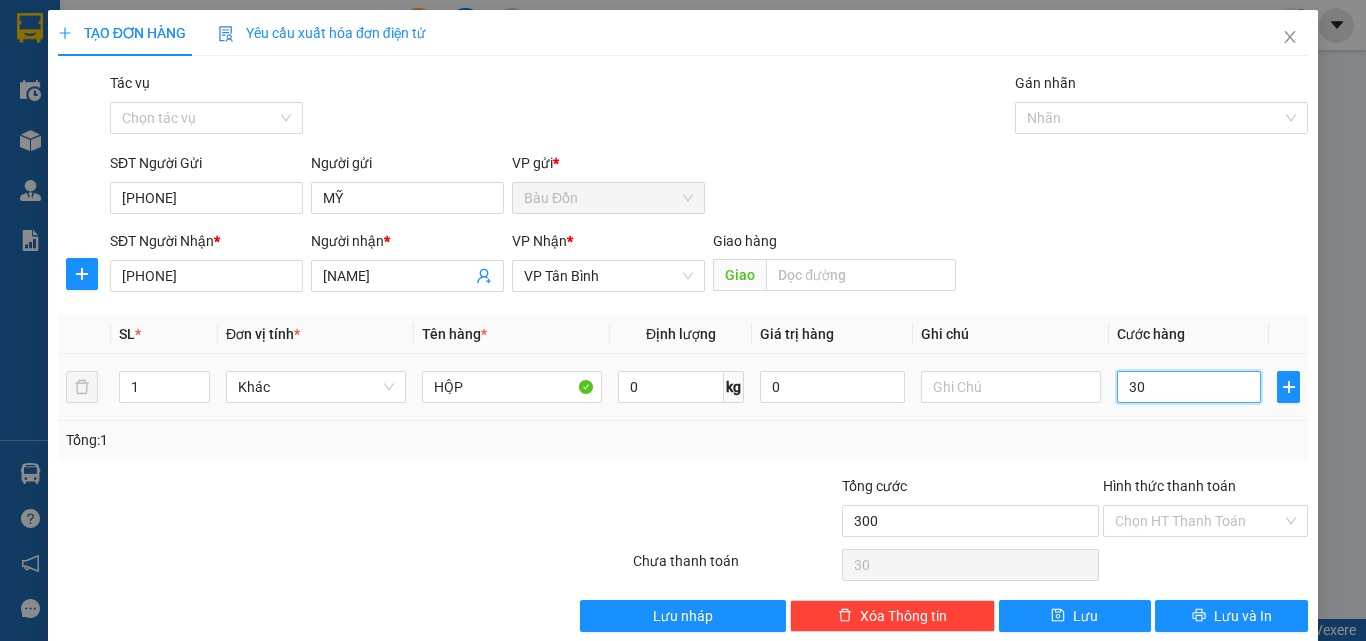 type on "300" 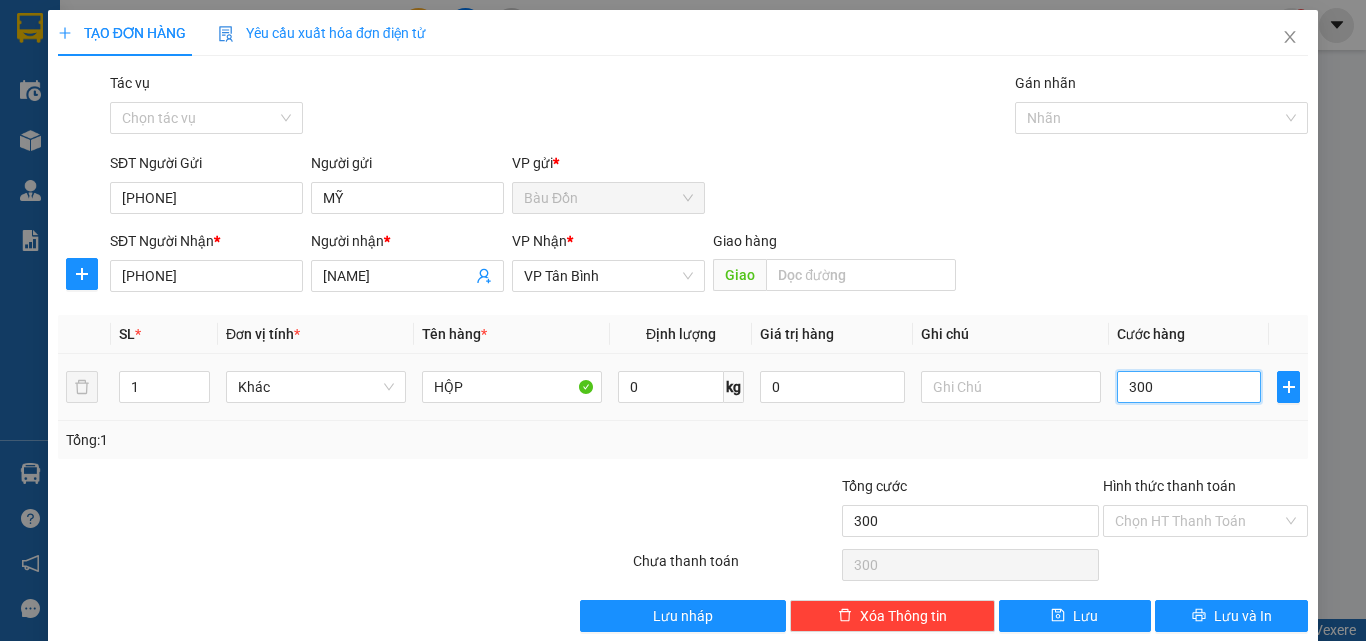 type on "3.000" 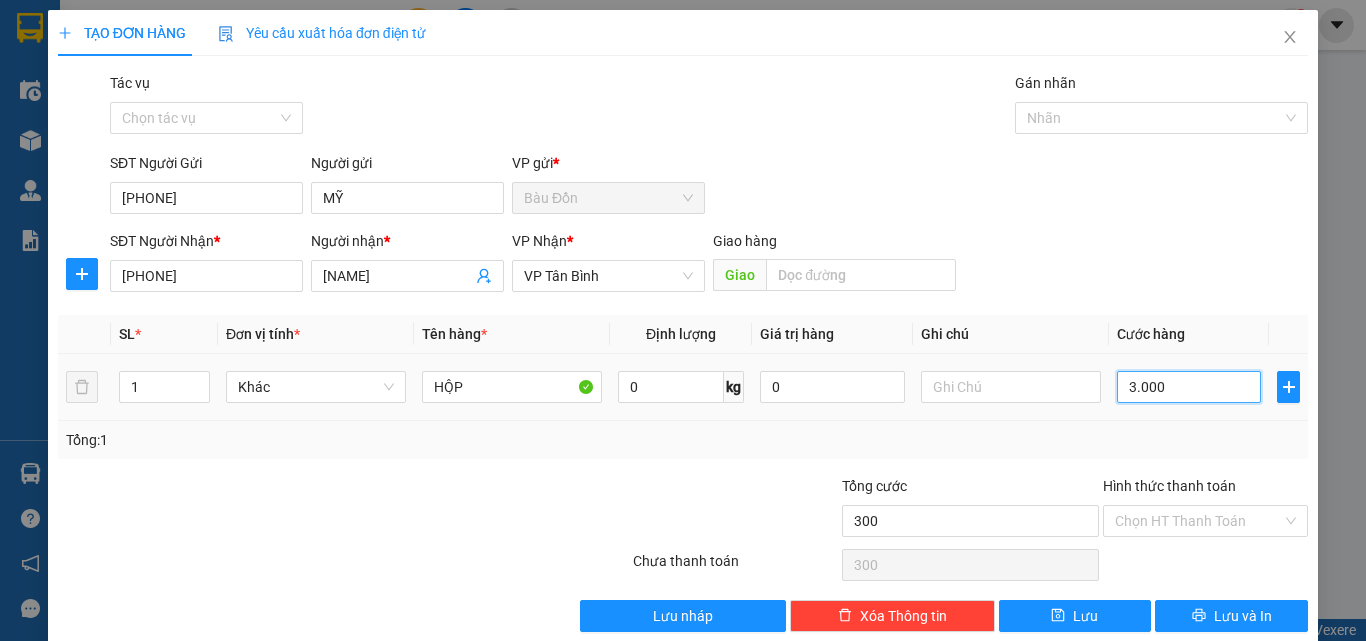 type on "3.000" 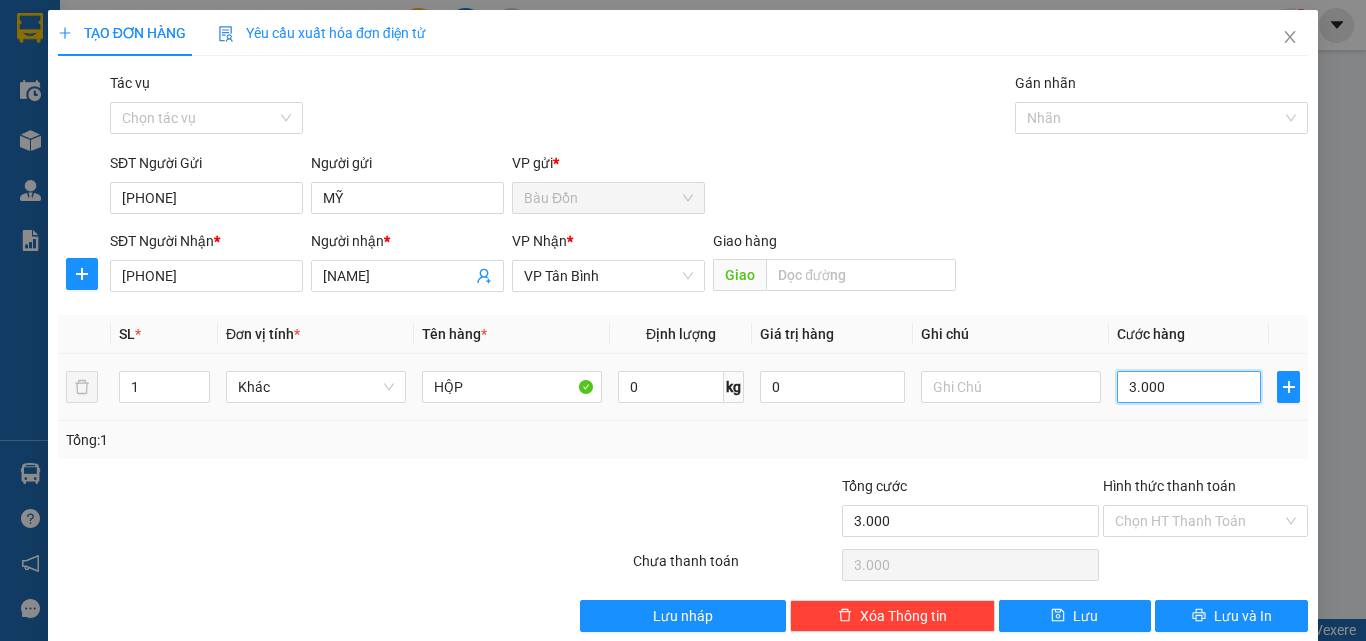 type on "30.000" 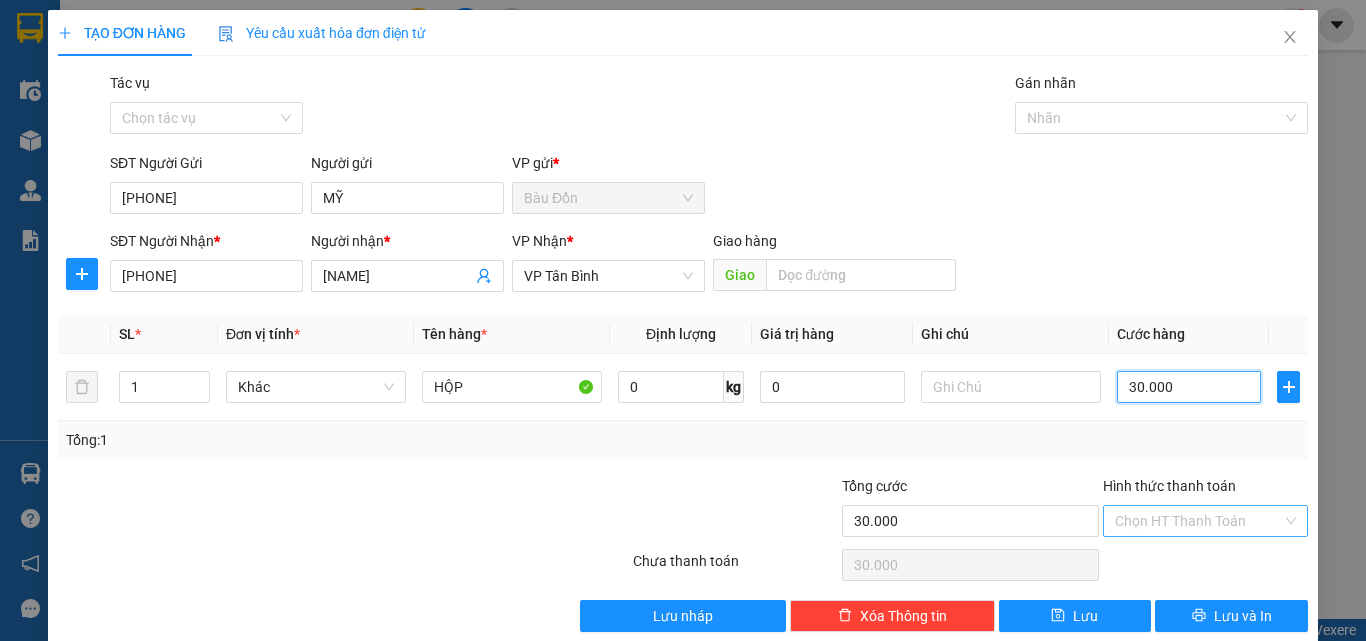 type on "30.000" 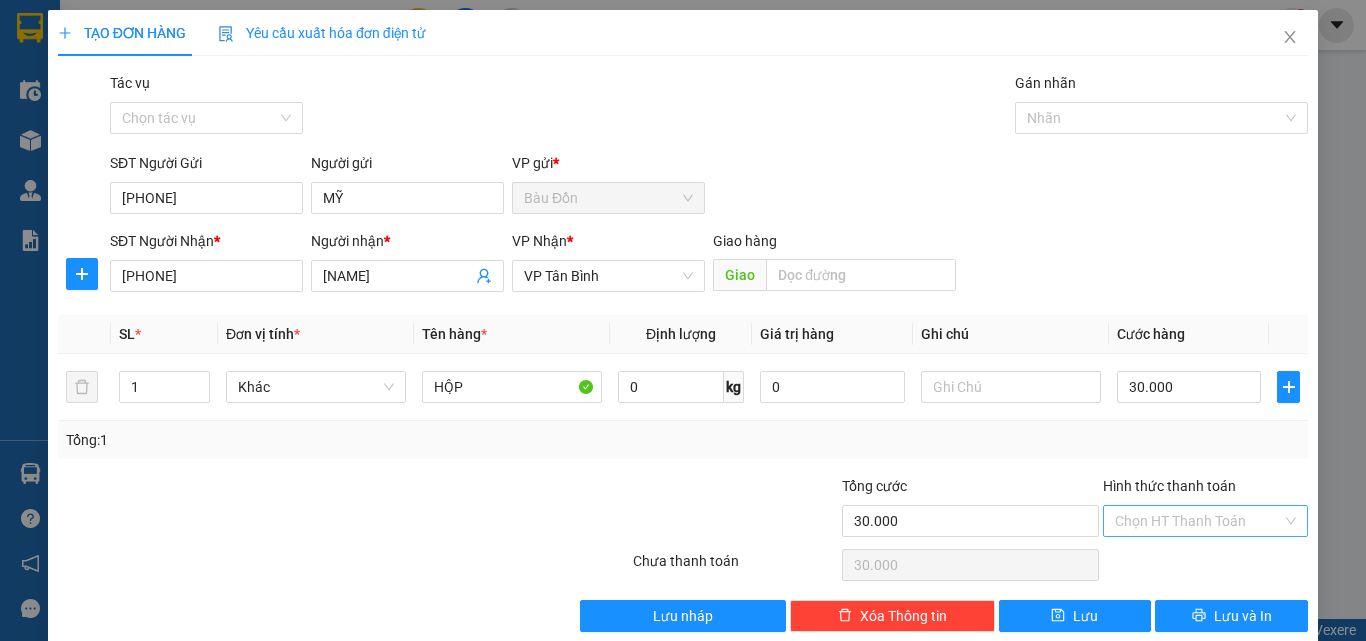 click on "Hình thức thanh toán" at bounding box center [1198, 521] 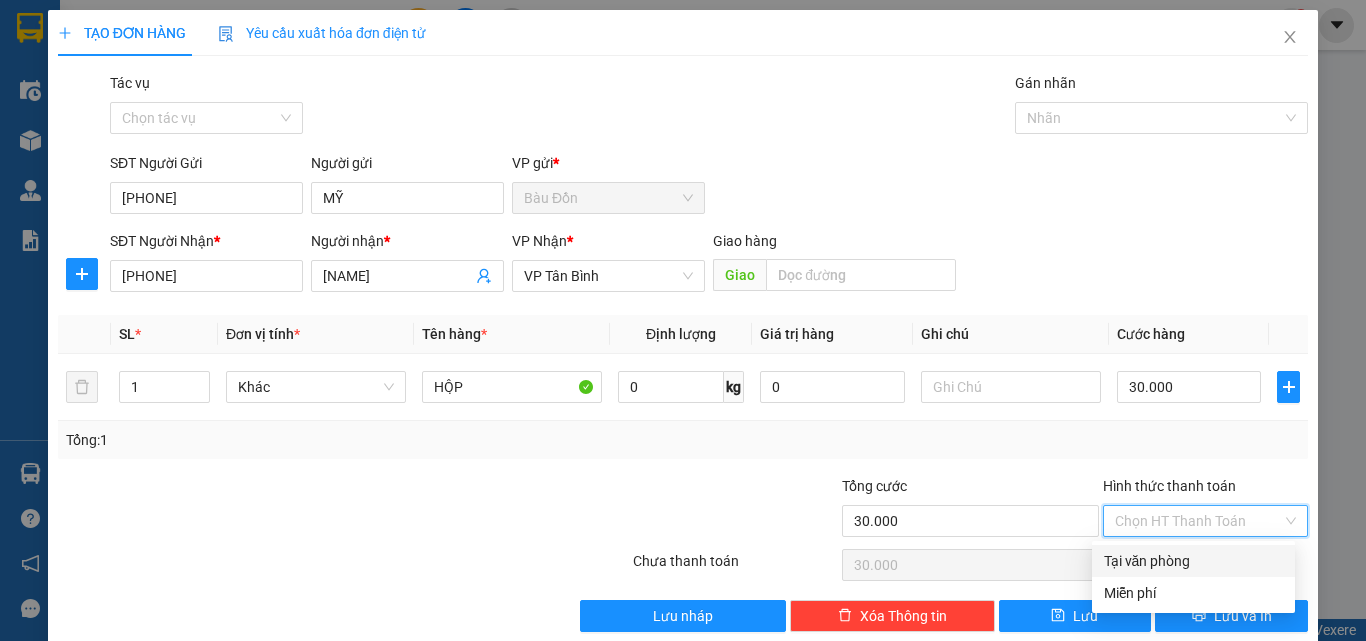 click on "Tại văn phòng" at bounding box center (1193, 561) 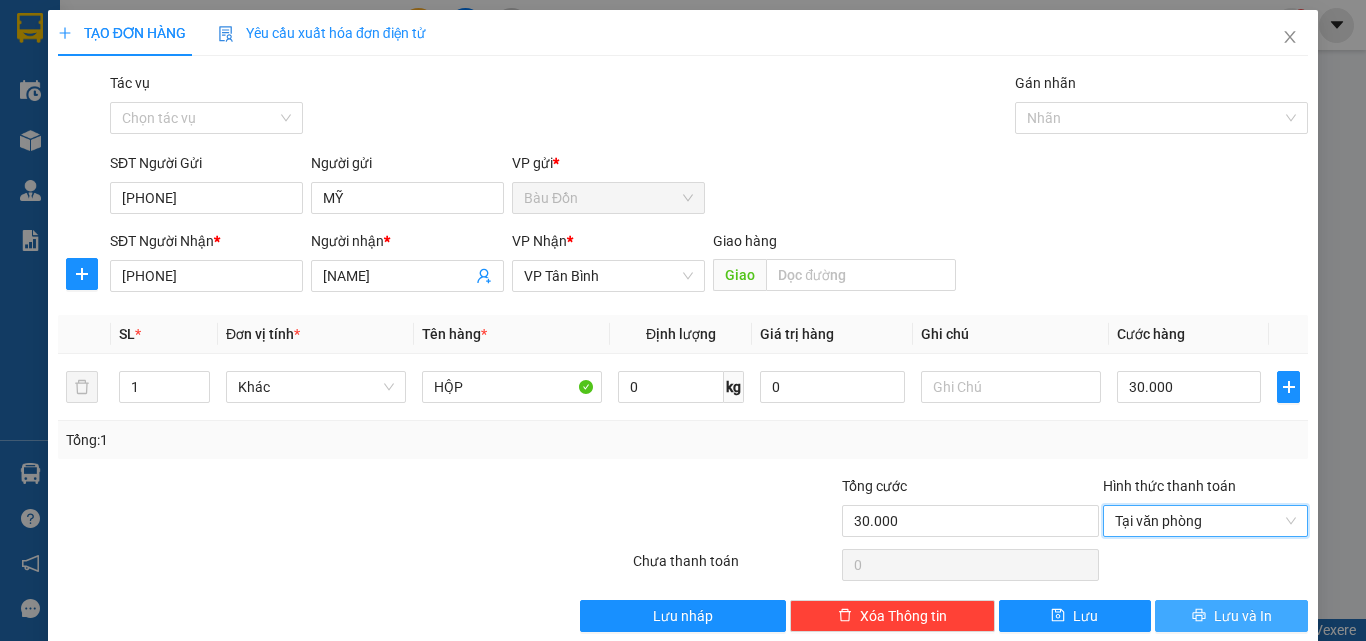 click on "Lưu và In" at bounding box center [1231, 616] 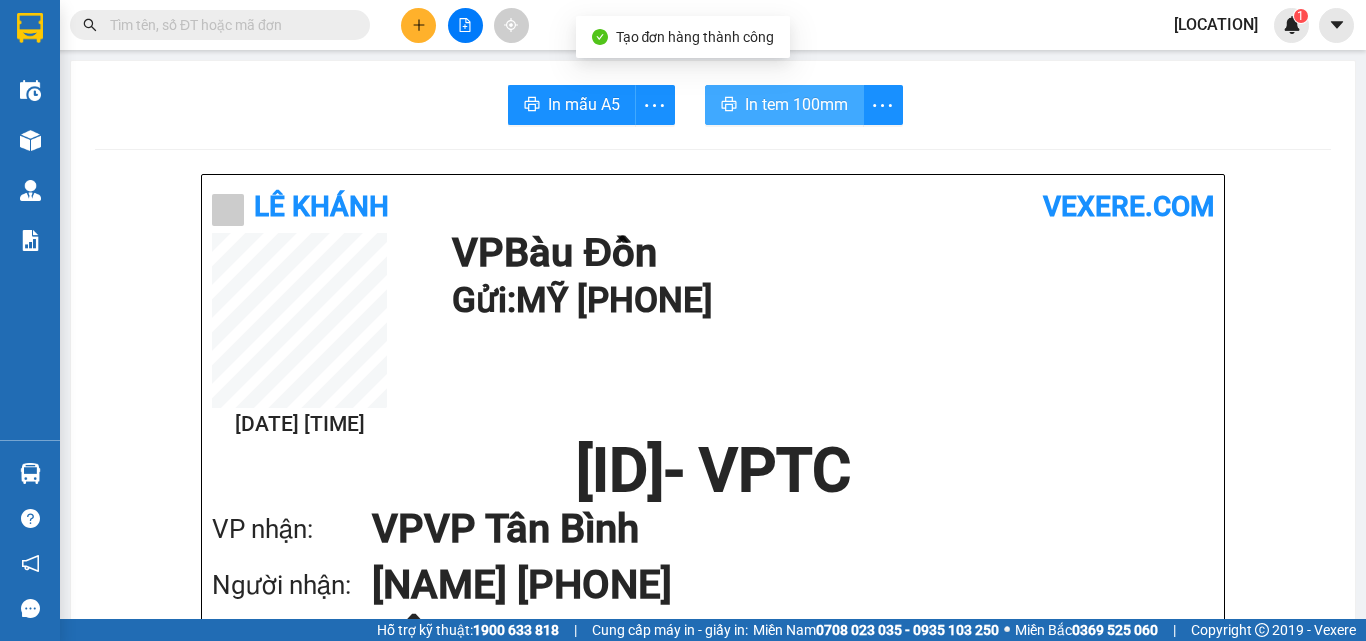 click on "In tem 100mm" at bounding box center [796, 104] 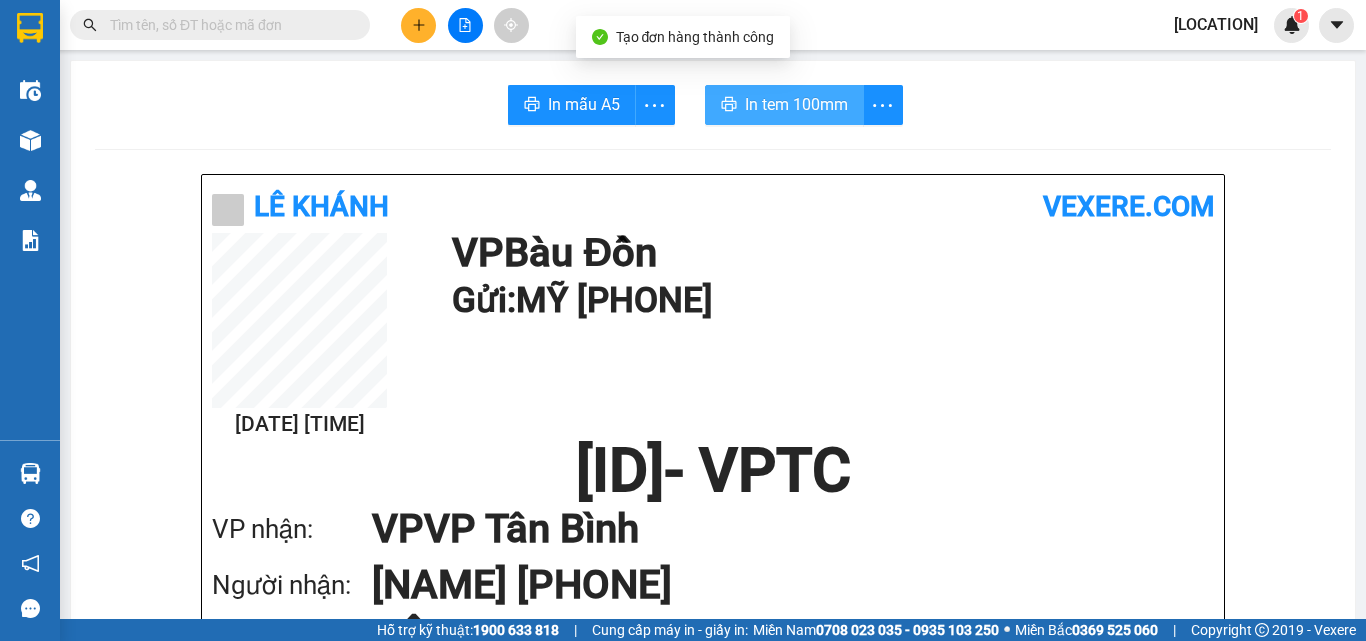 scroll, scrollTop: 0, scrollLeft: 0, axis: both 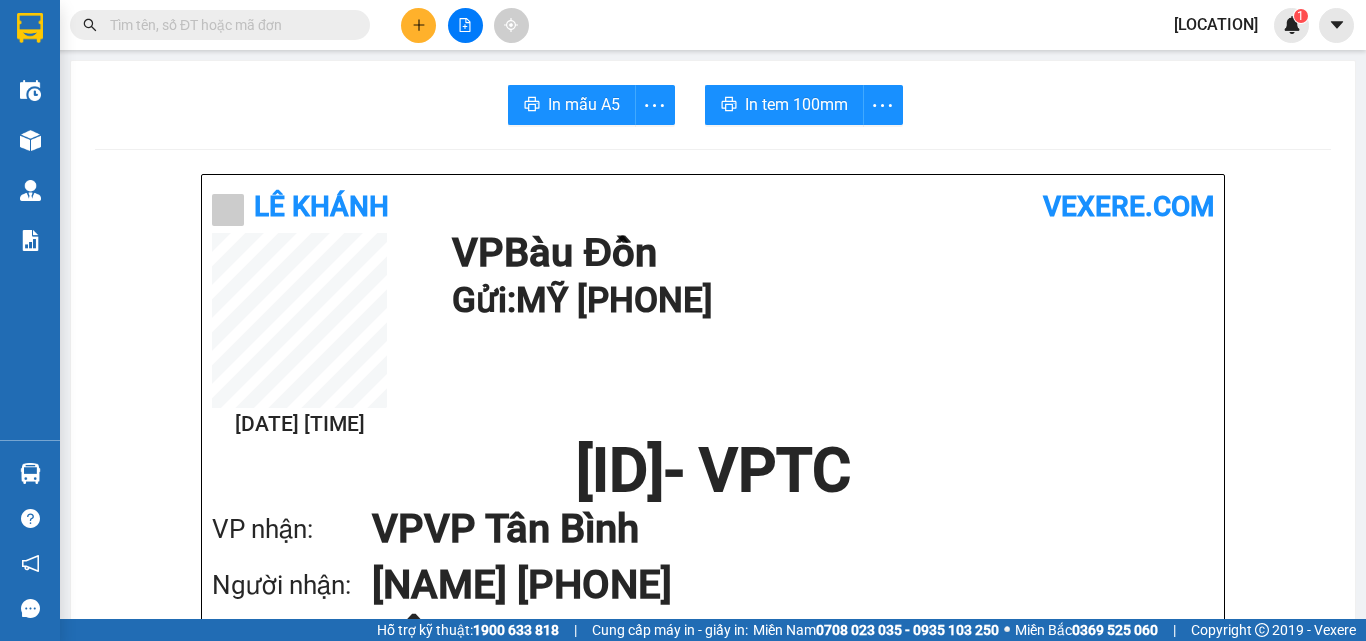 click at bounding box center [228, 25] 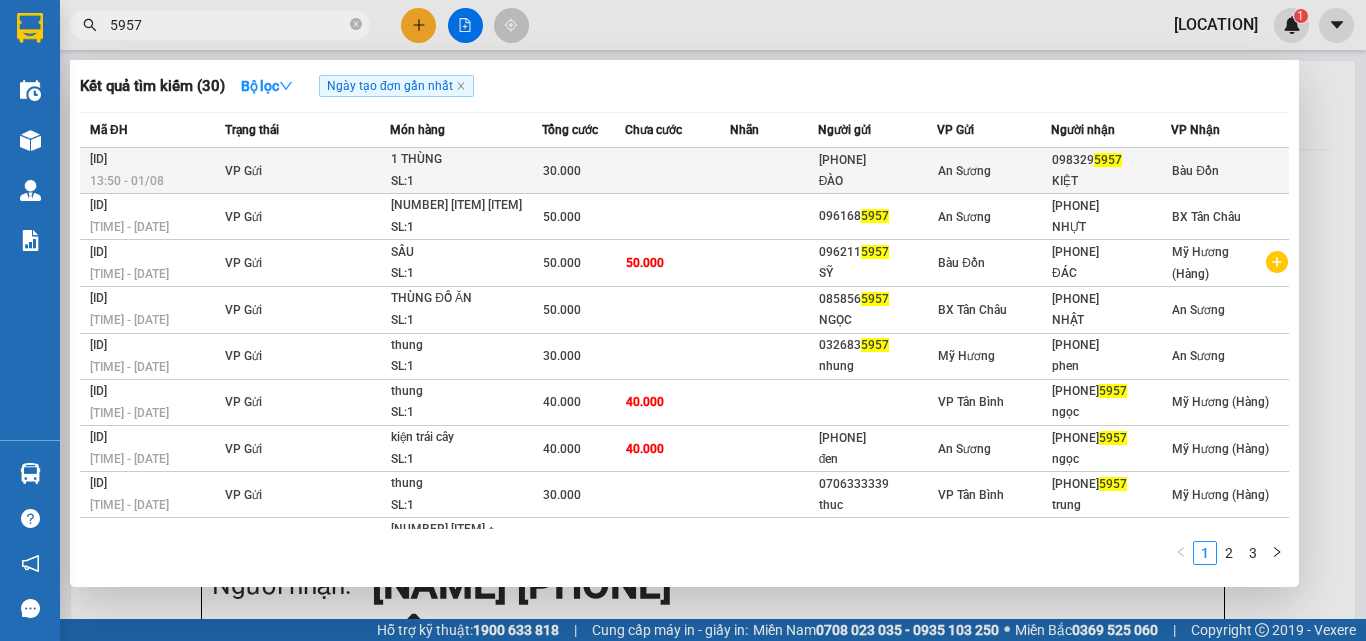 type on "5957" 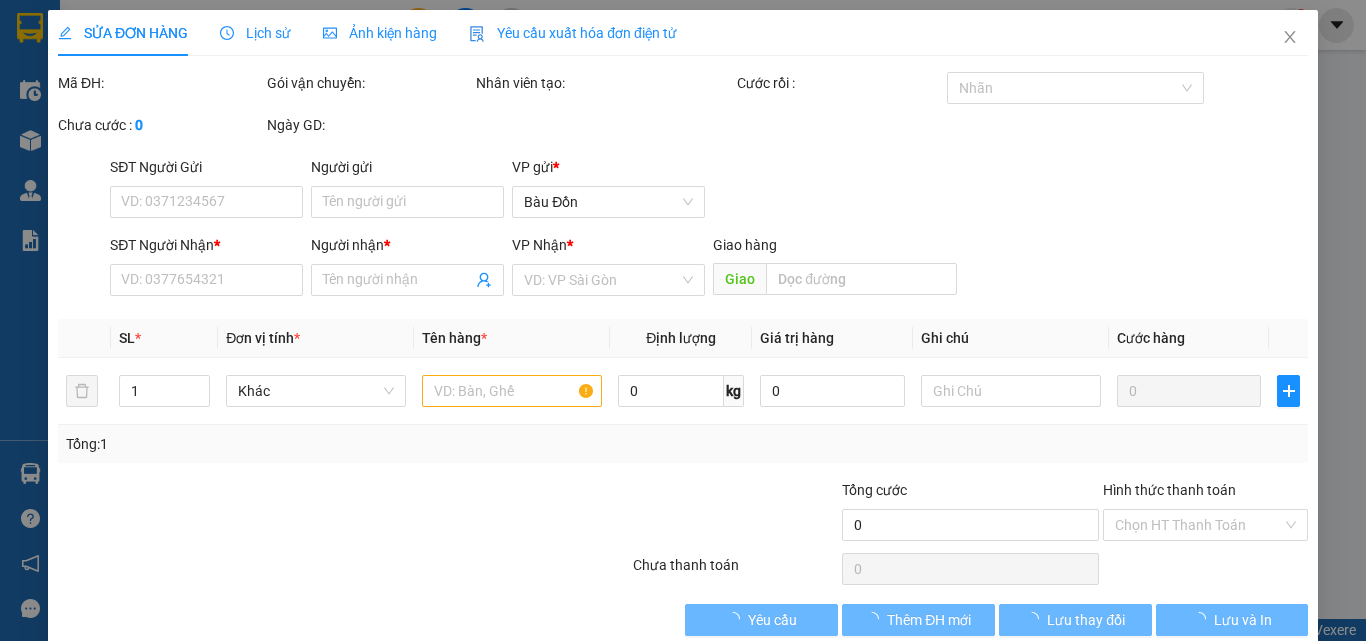 type on "[PHONE]" 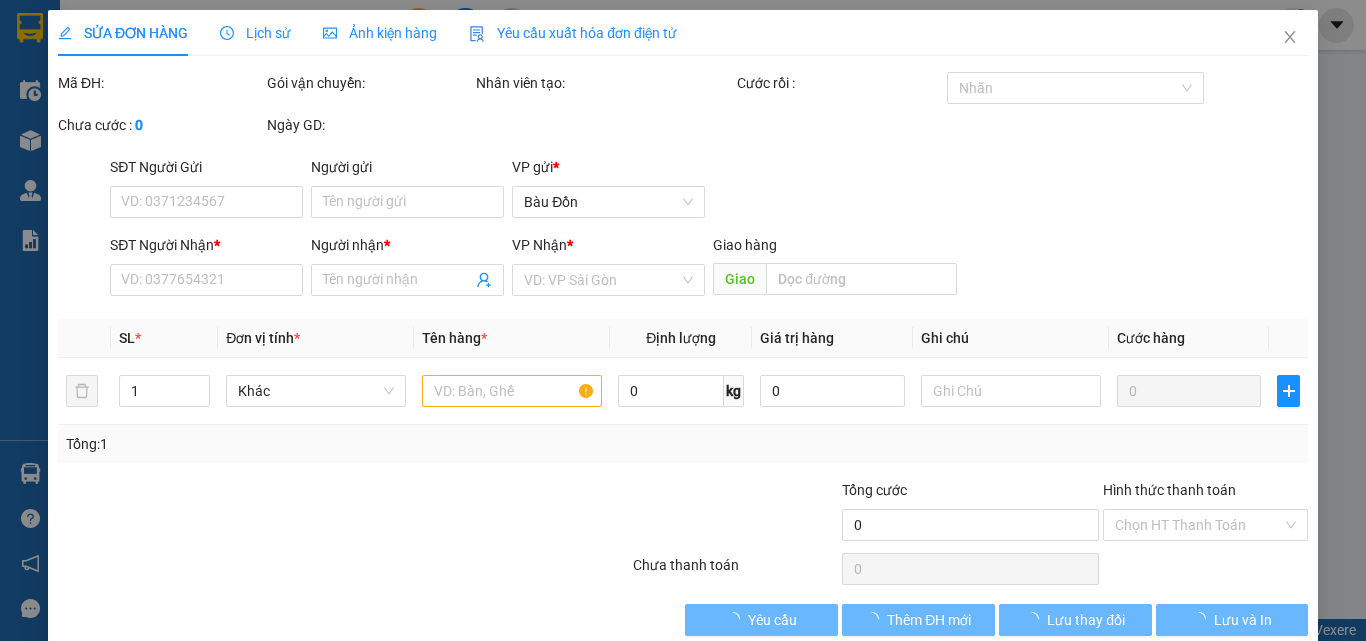 type on "ĐÀO" 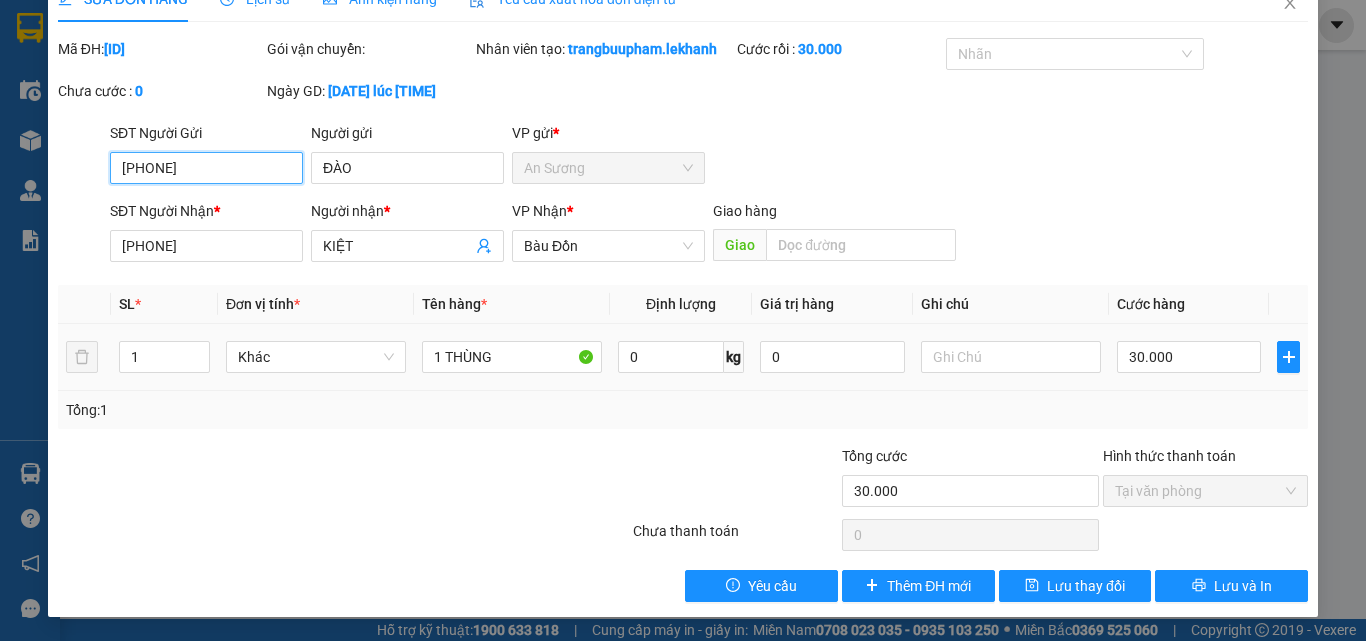 scroll, scrollTop: 0, scrollLeft: 0, axis: both 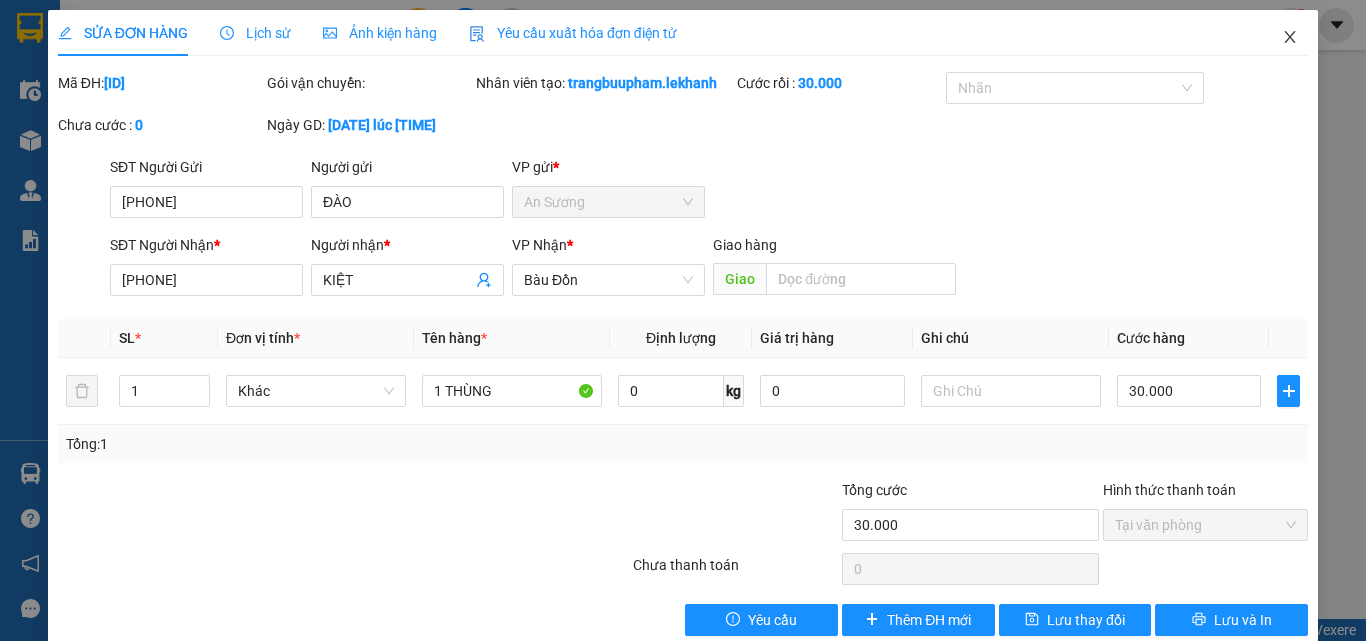 click 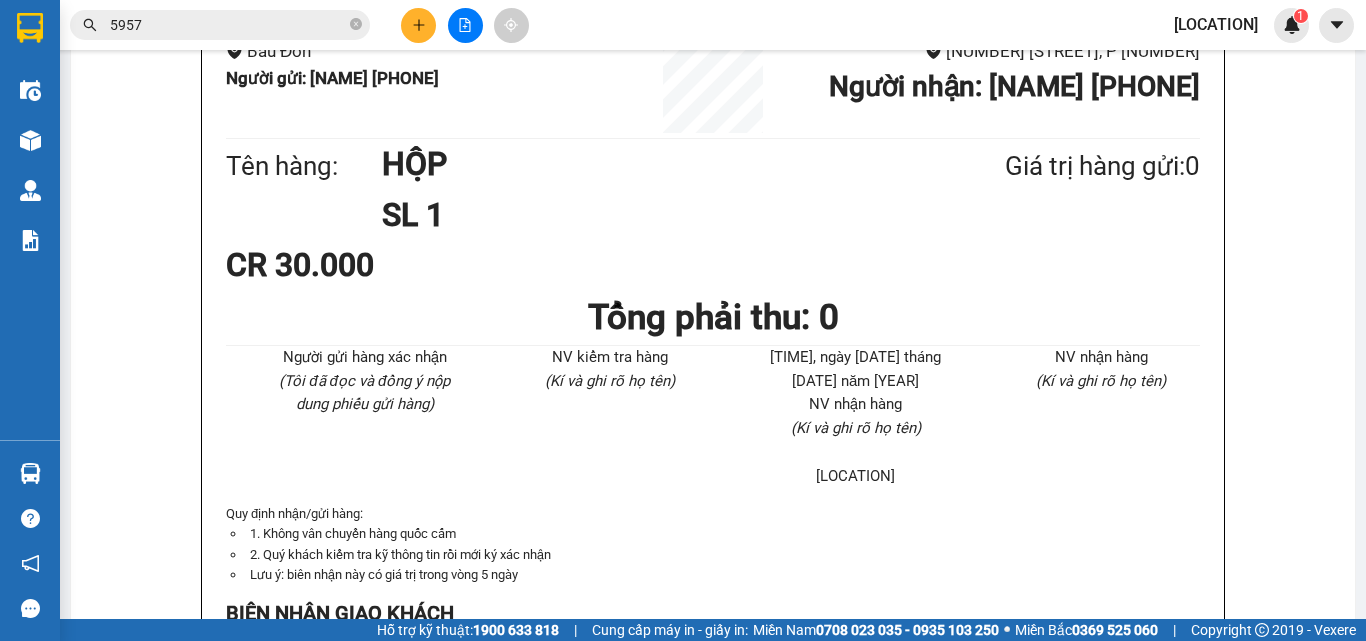 scroll, scrollTop: 600, scrollLeft: 0, axis: vertical 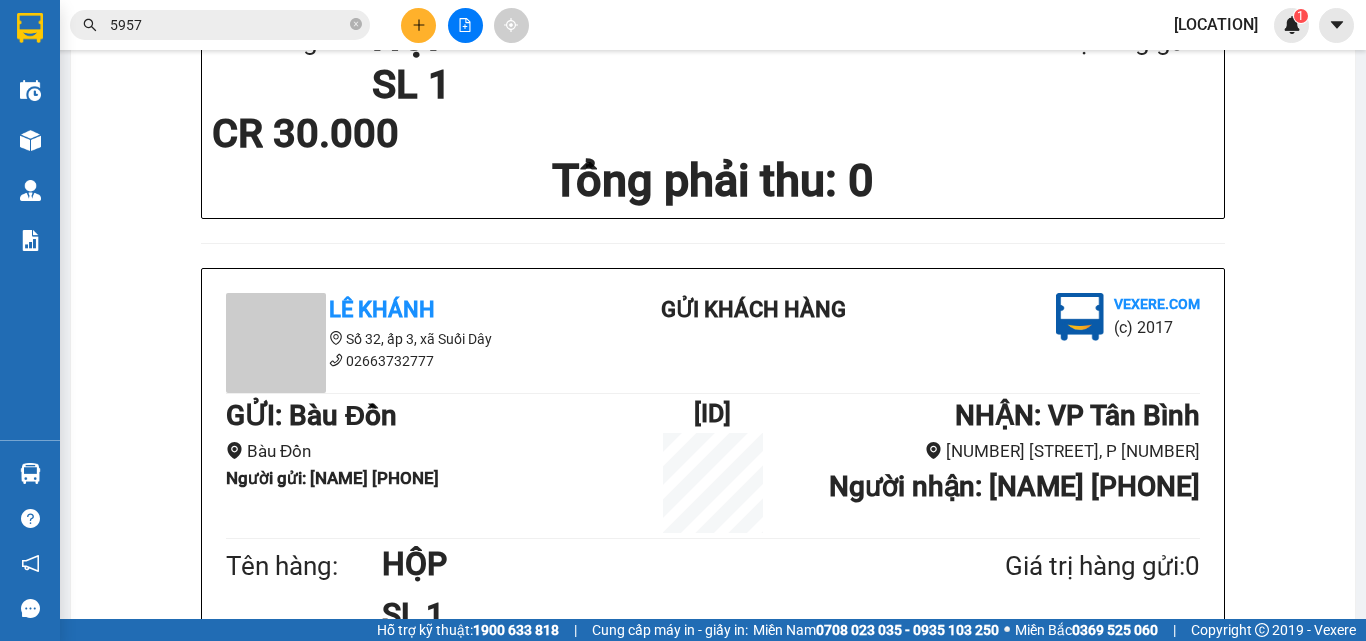 click on "5957" at bounding box center (220, 25) 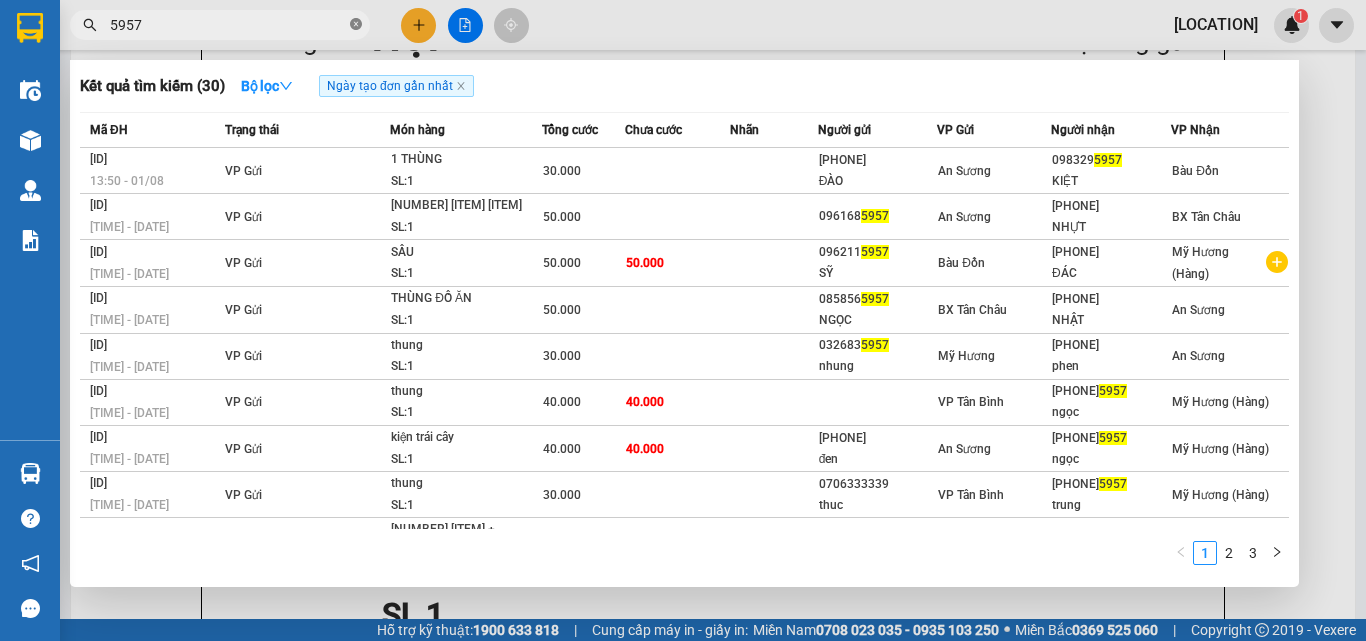 click 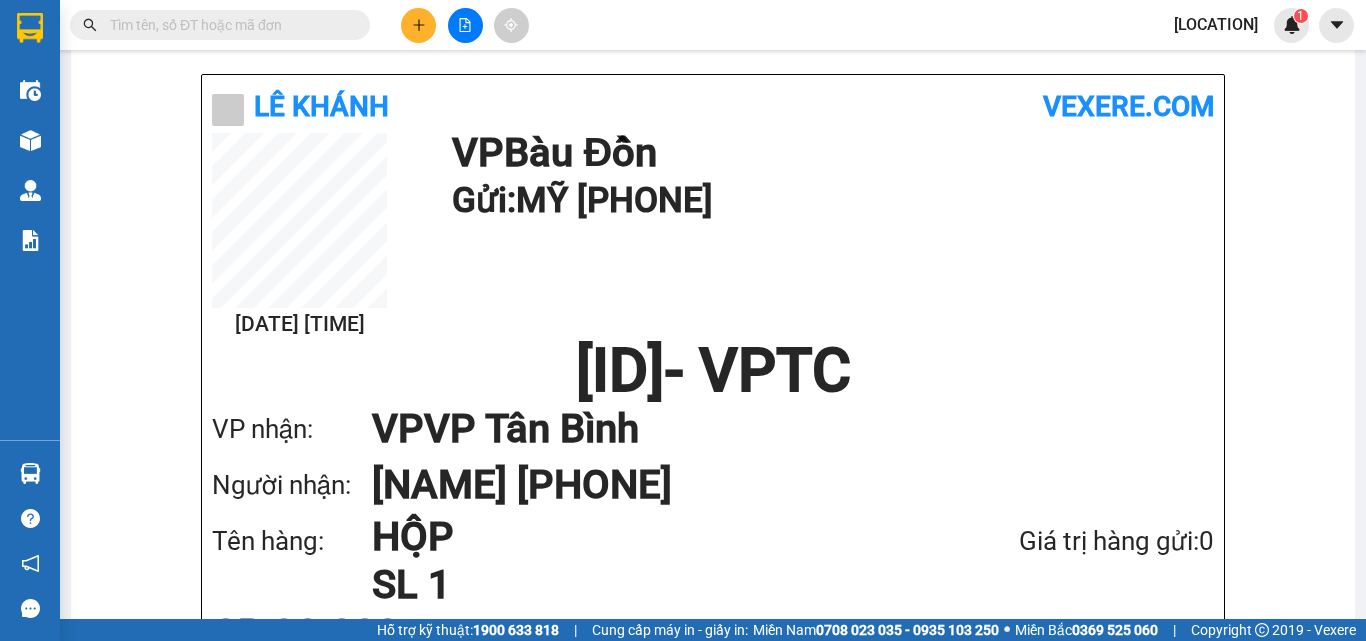 scroll, scrollTop: 0, scrollLeft: 0, axis: both 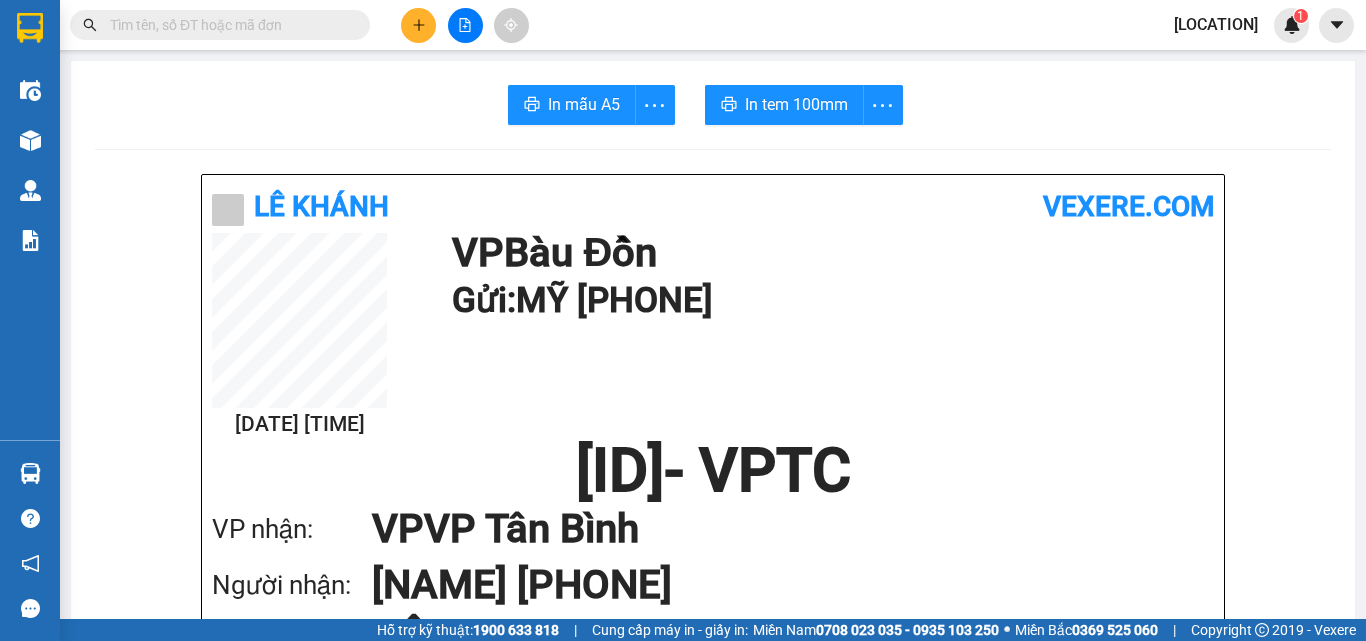 click 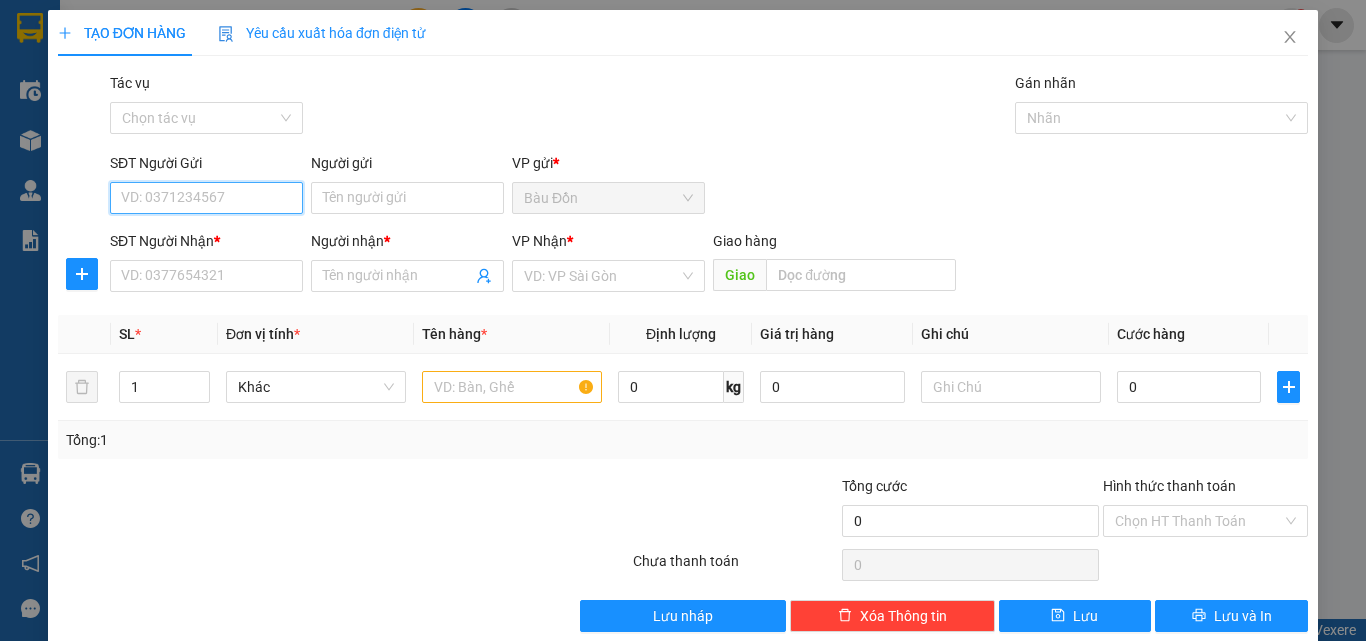 click on "SĐT Người Gửi" at bounding box center [206, 198] 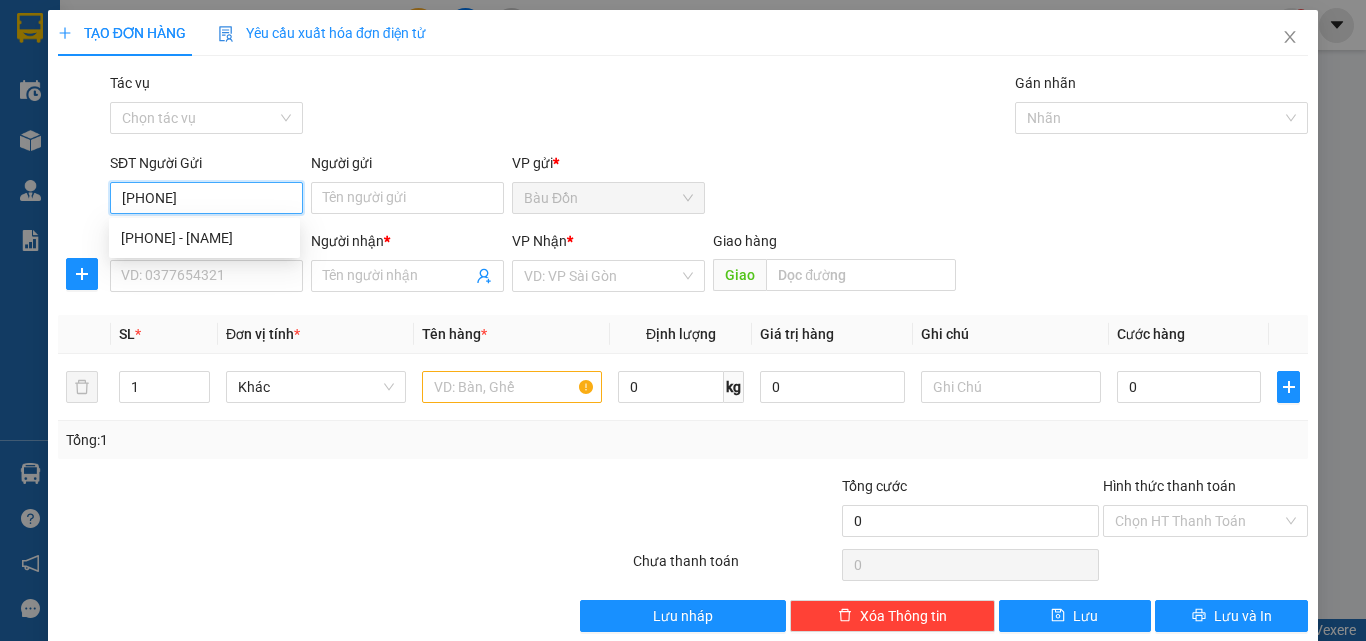 type on "[PHONE]" 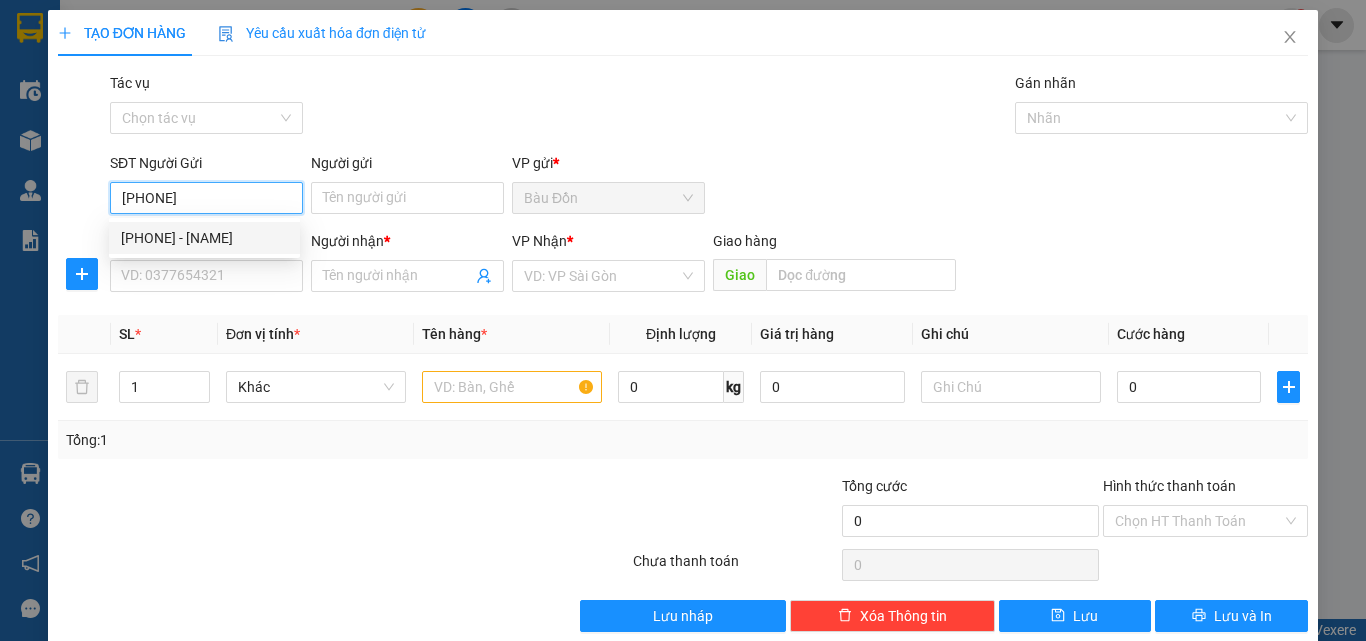 click on "[PHONE] - [NAME]" at bounding box center (204, 238) 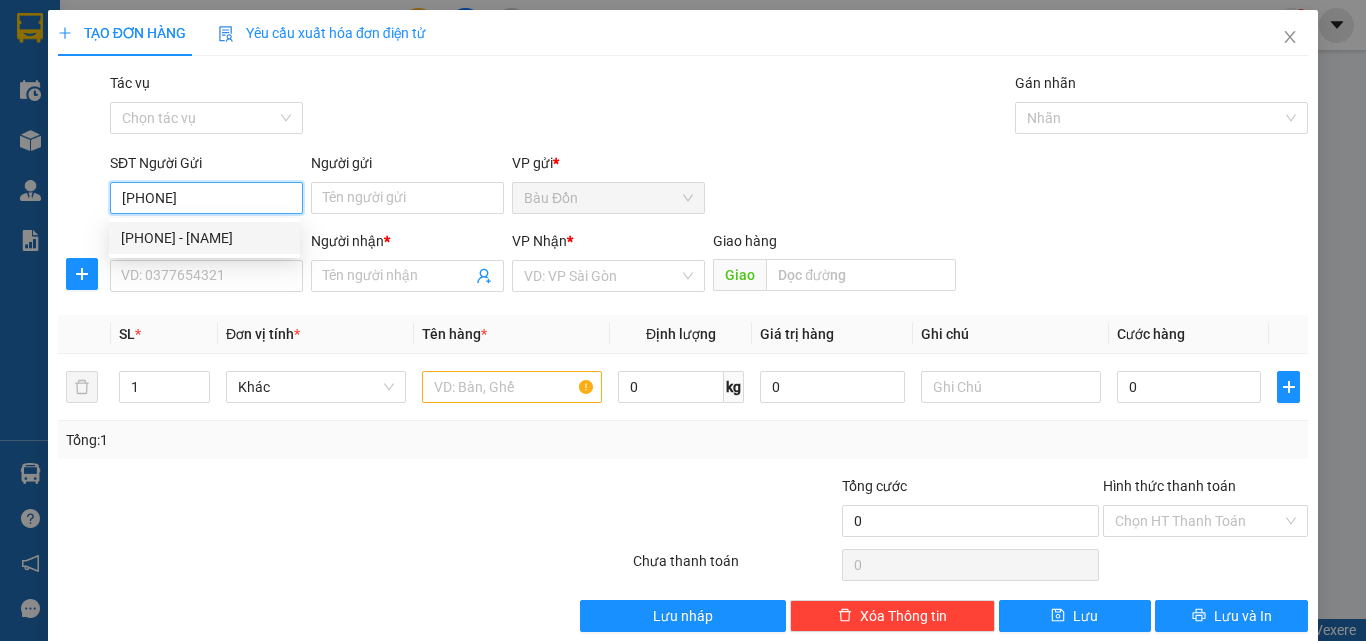 type on "[PHONE]" 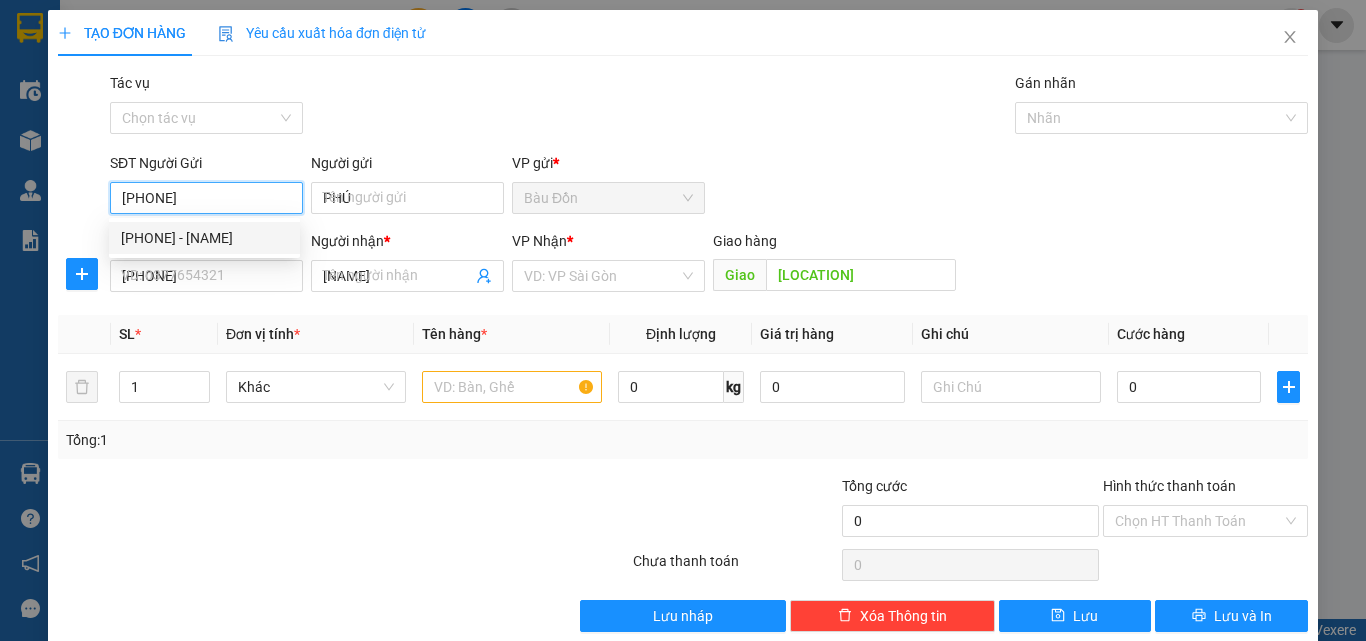 type on "30.000" 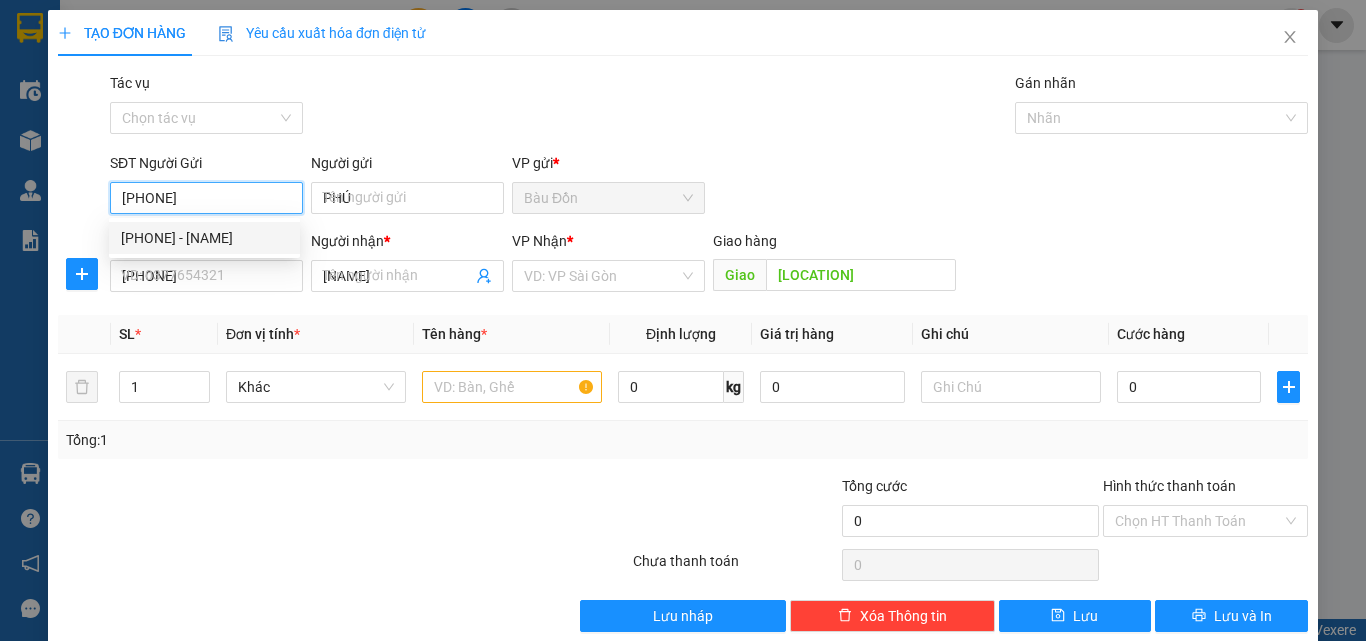 type on "30.000" 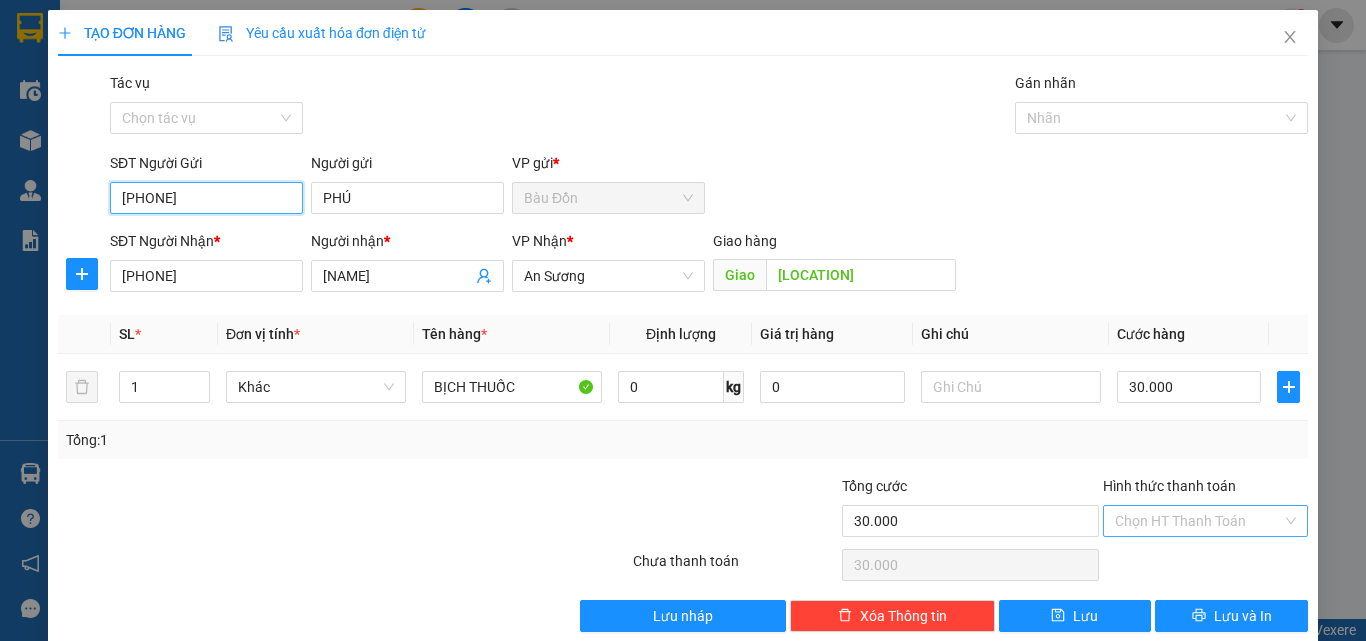 type on "[PHONE]" 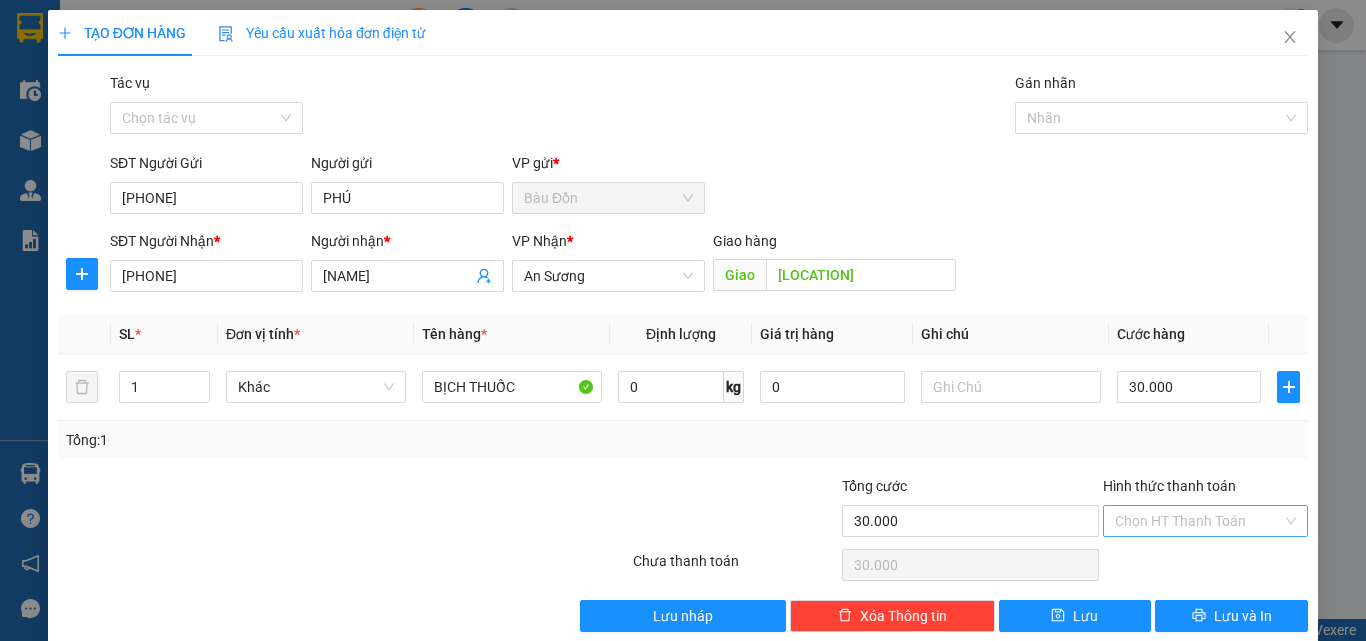 click on "Hình thức thanh toán" at bounding box center (1198, 521) 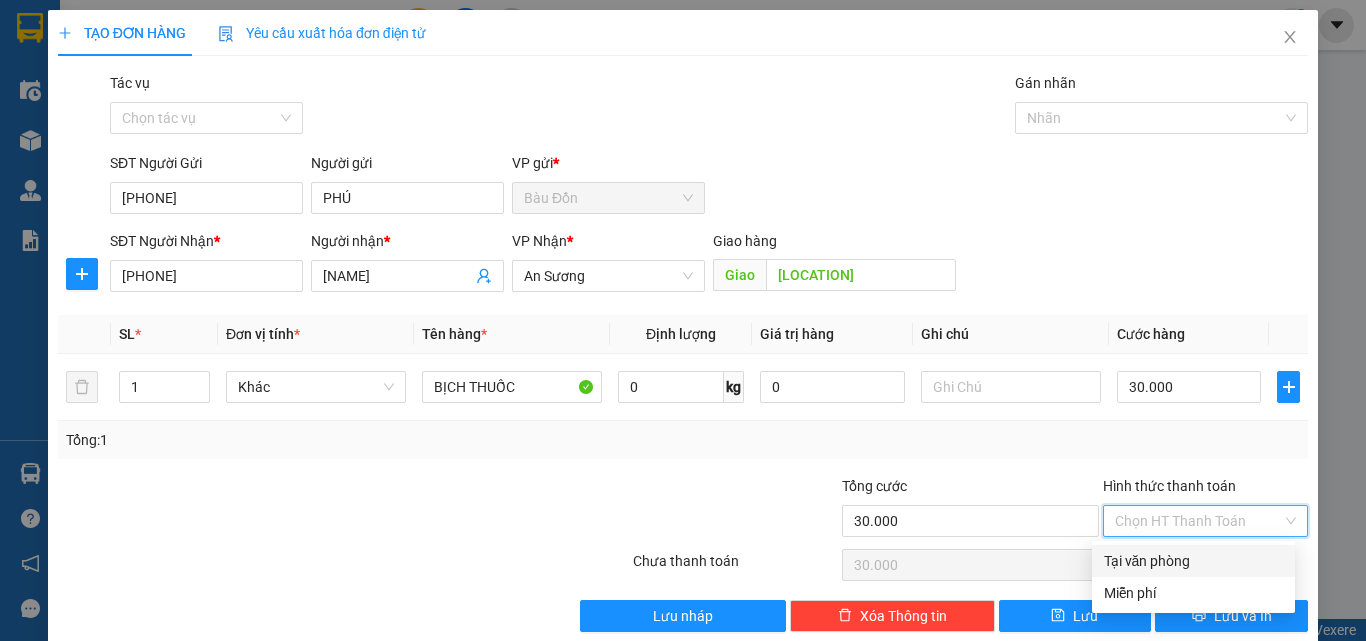 click on "Tại văn phòng" at bounding box center (1193, 561) 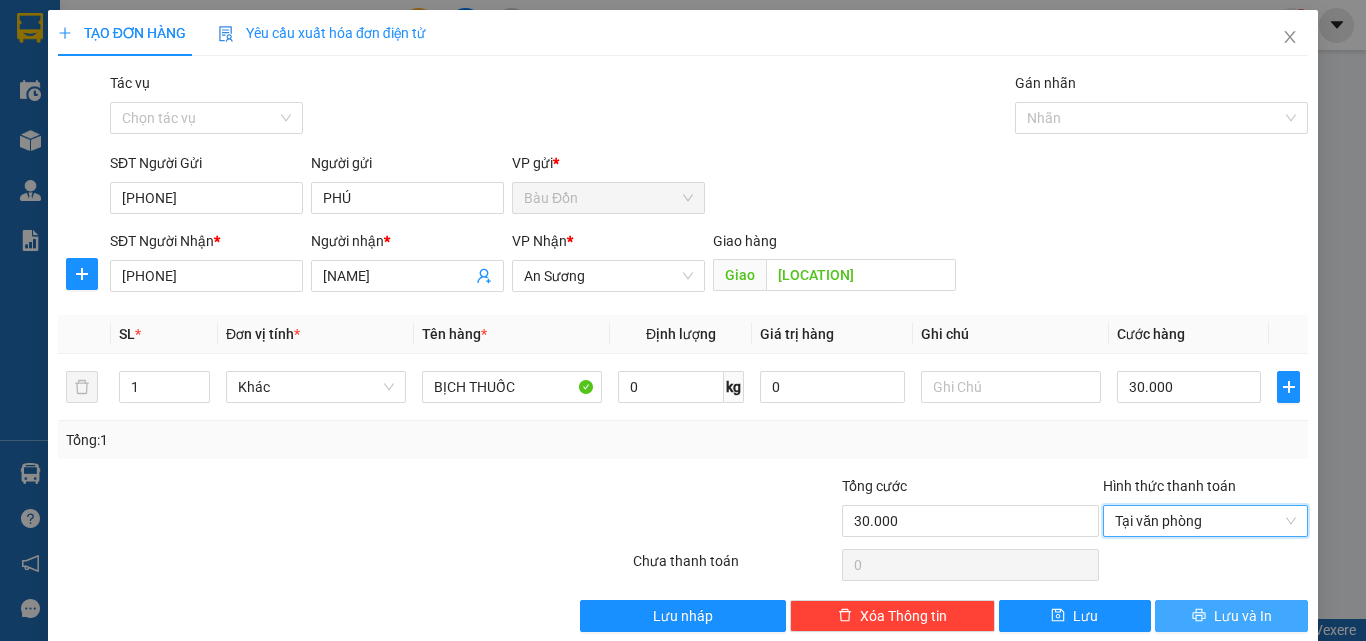 click on "Lưu và In" at bounding box center [1243, 616] 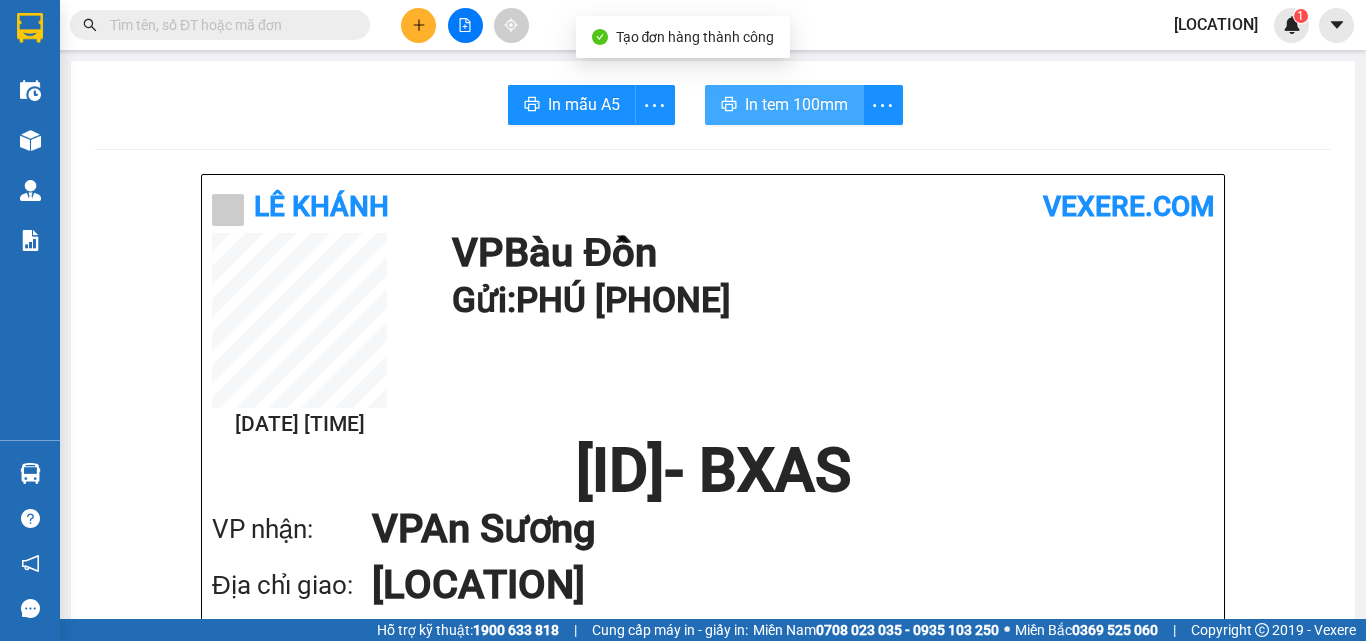 click on "In tem 100mm" at bounding box center [784, 105] 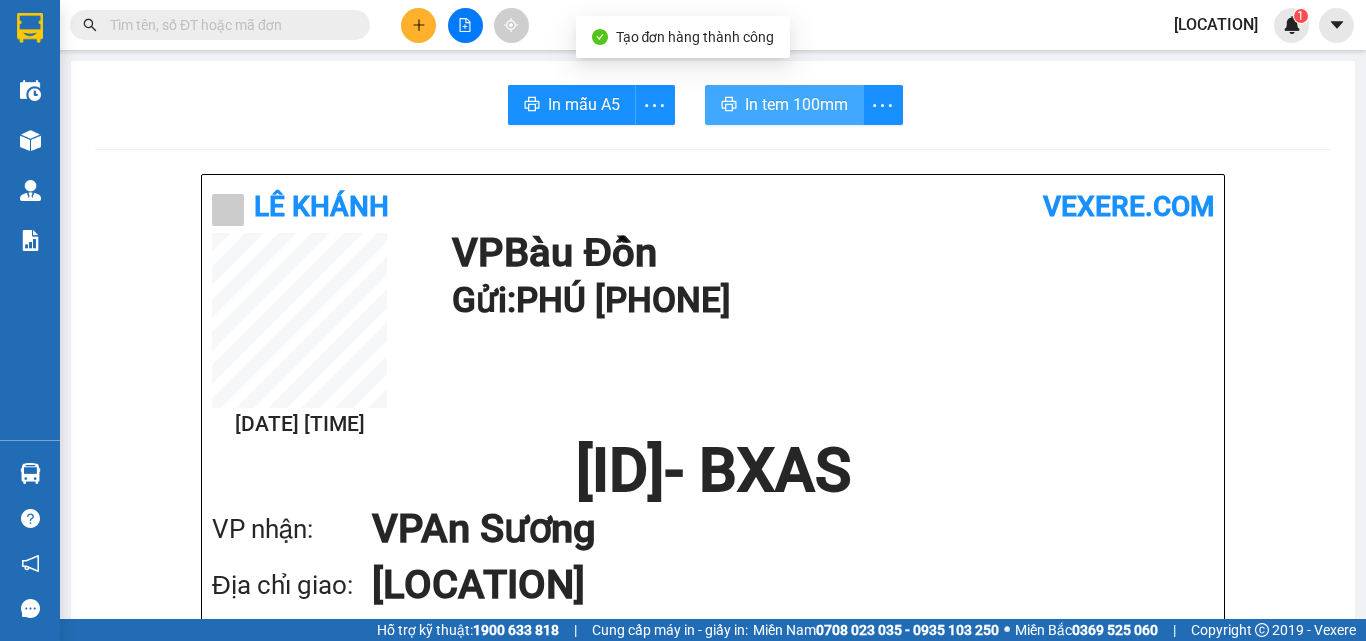 scroll, scrollTop: 0, scrollLeft: 0, axis: both 